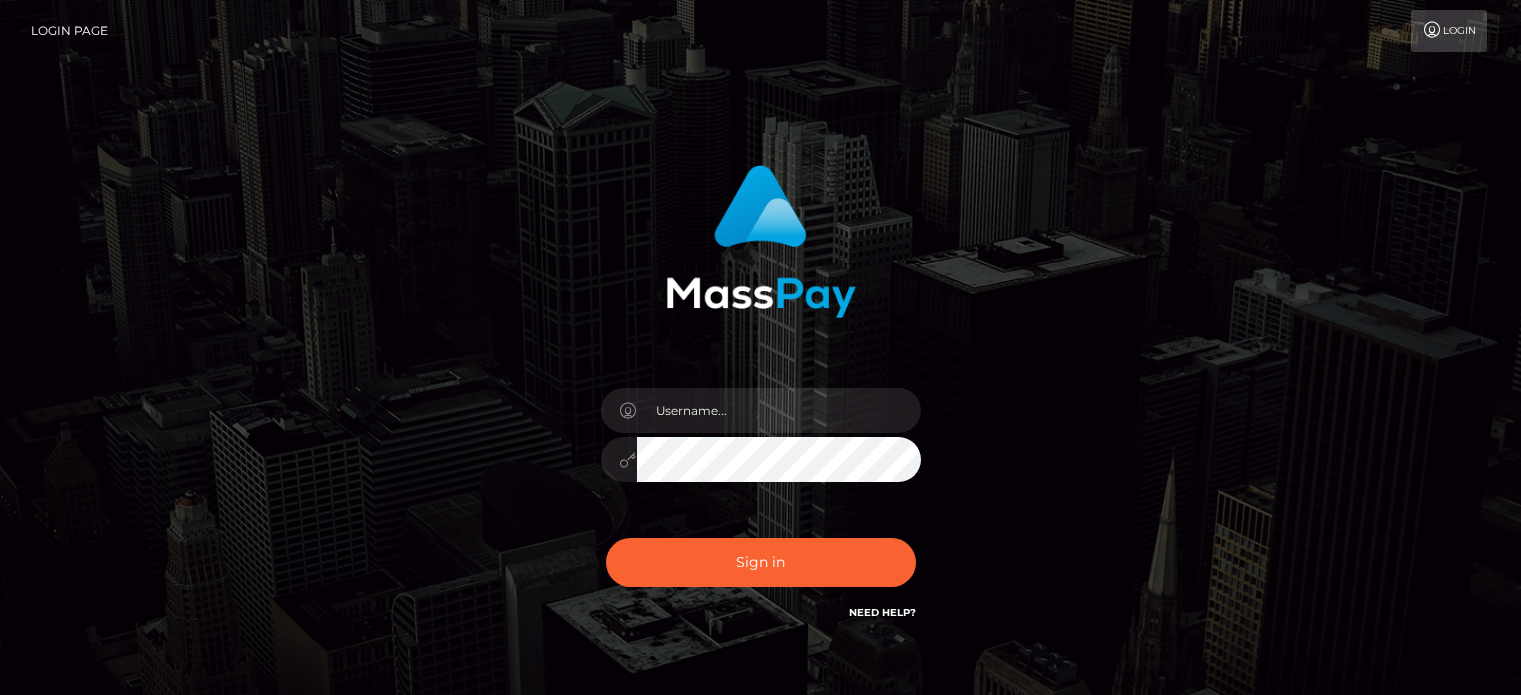 scroll, scrollTop: 0, scrollLeft: 0, axis: both 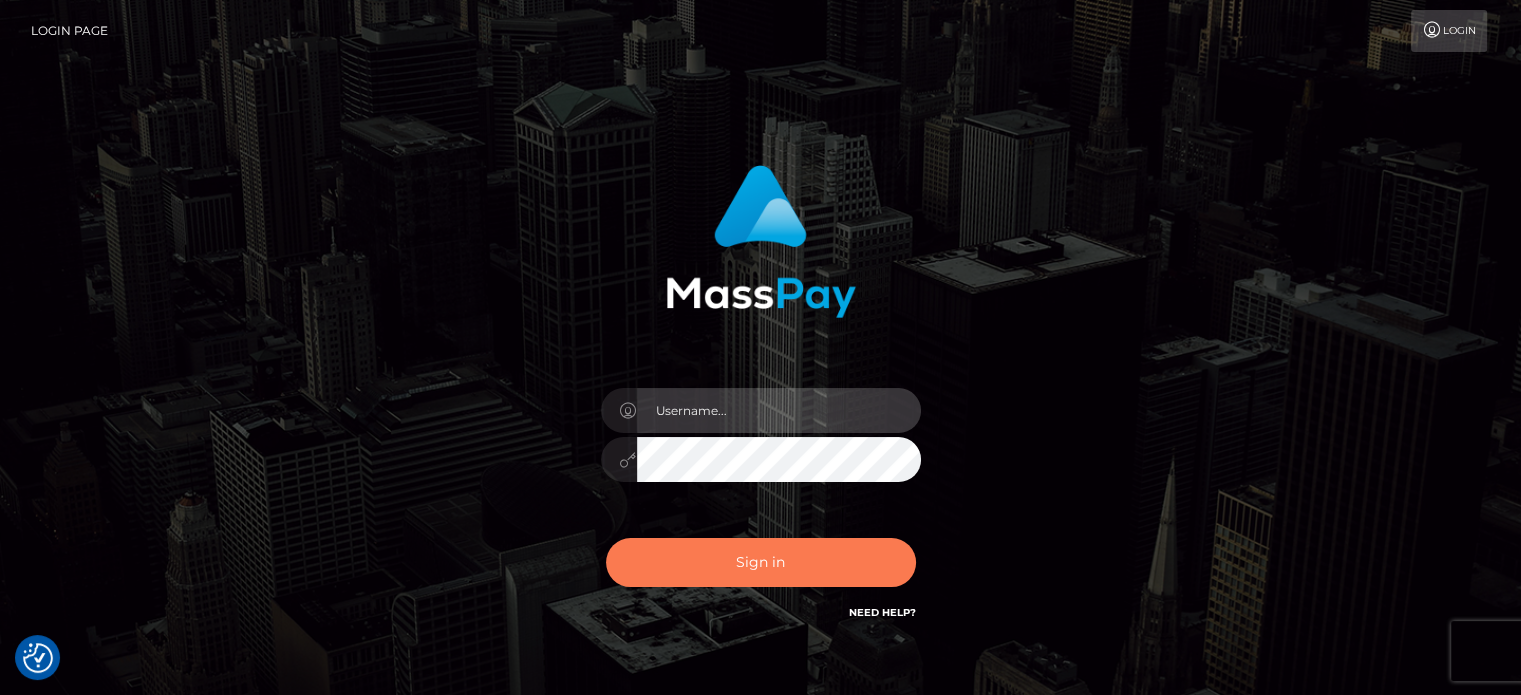 type on "[USERNAME]" 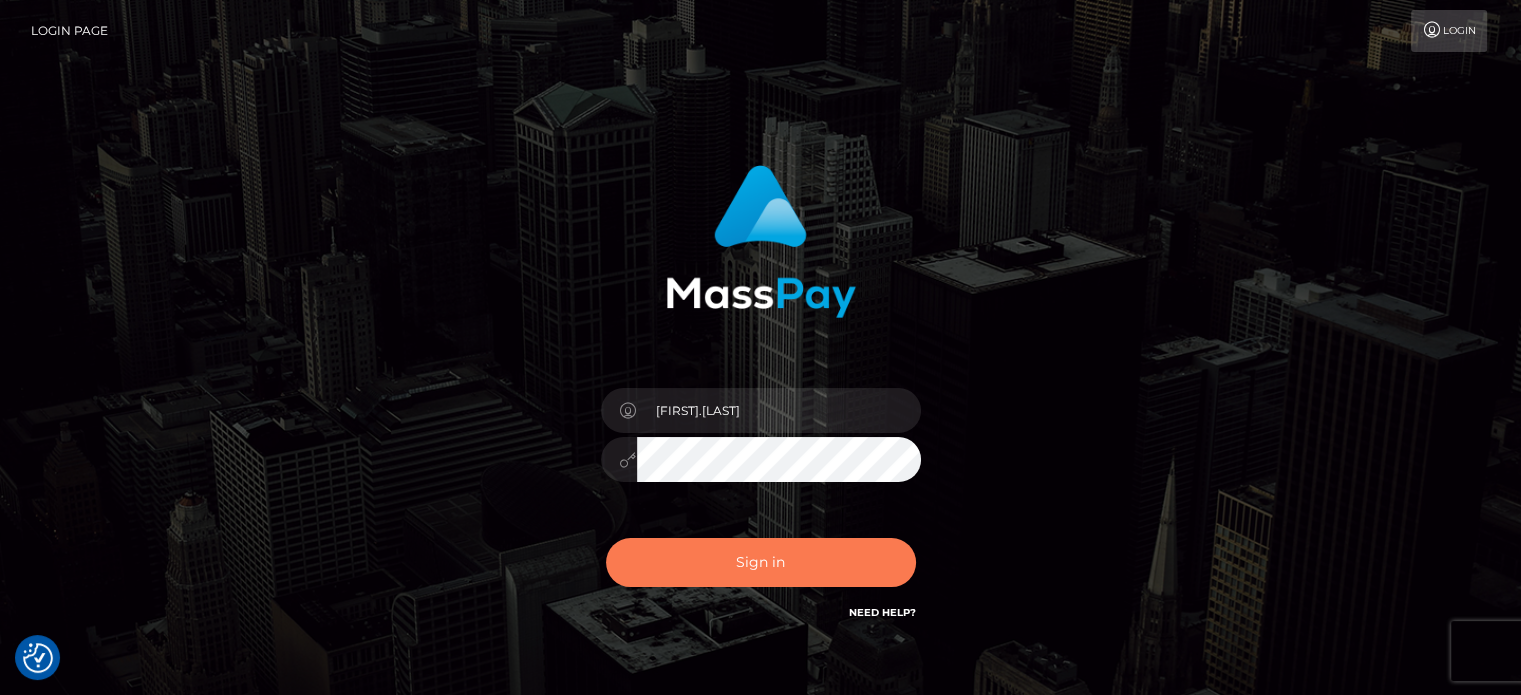 click on "Sign in" at bounding box center [761, 562] 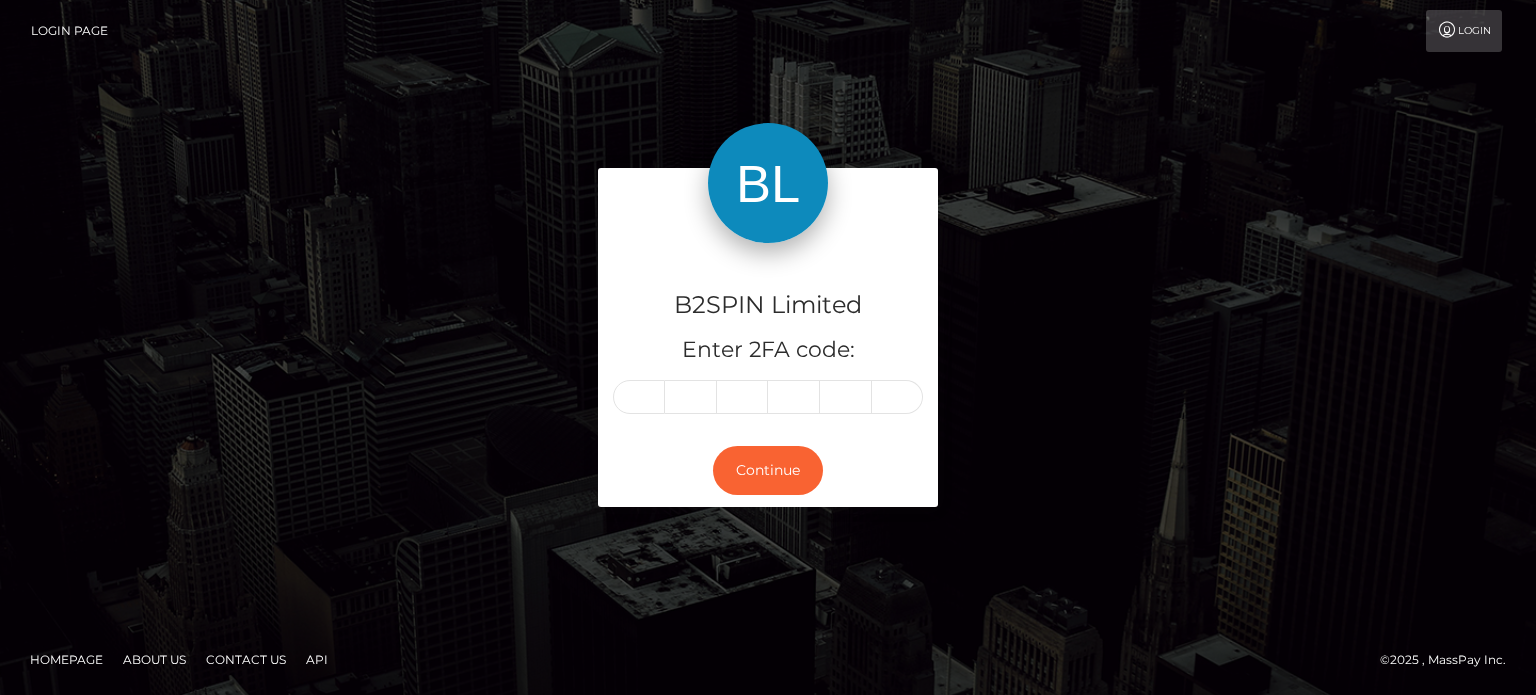 scroll, scrollTop: 0, scrollLeft: 0, axis: both 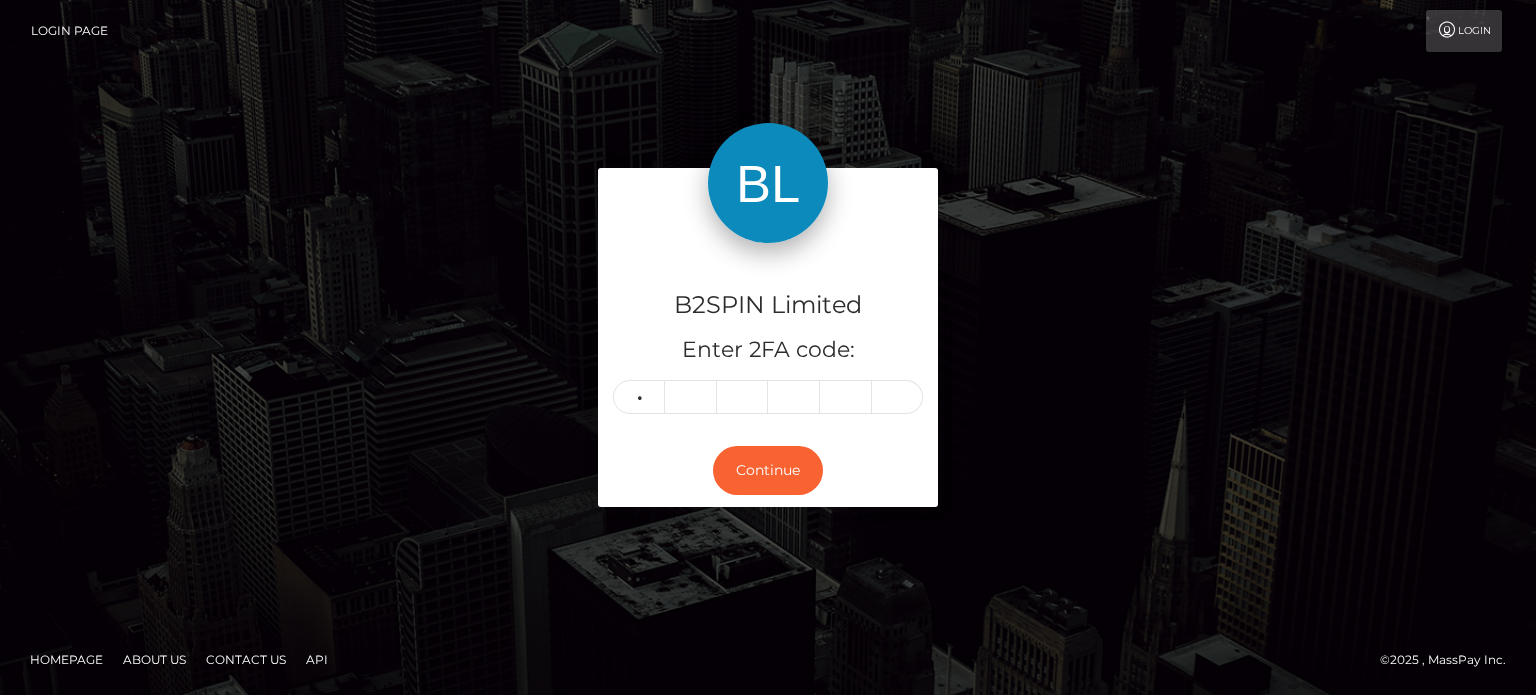 type on "1" 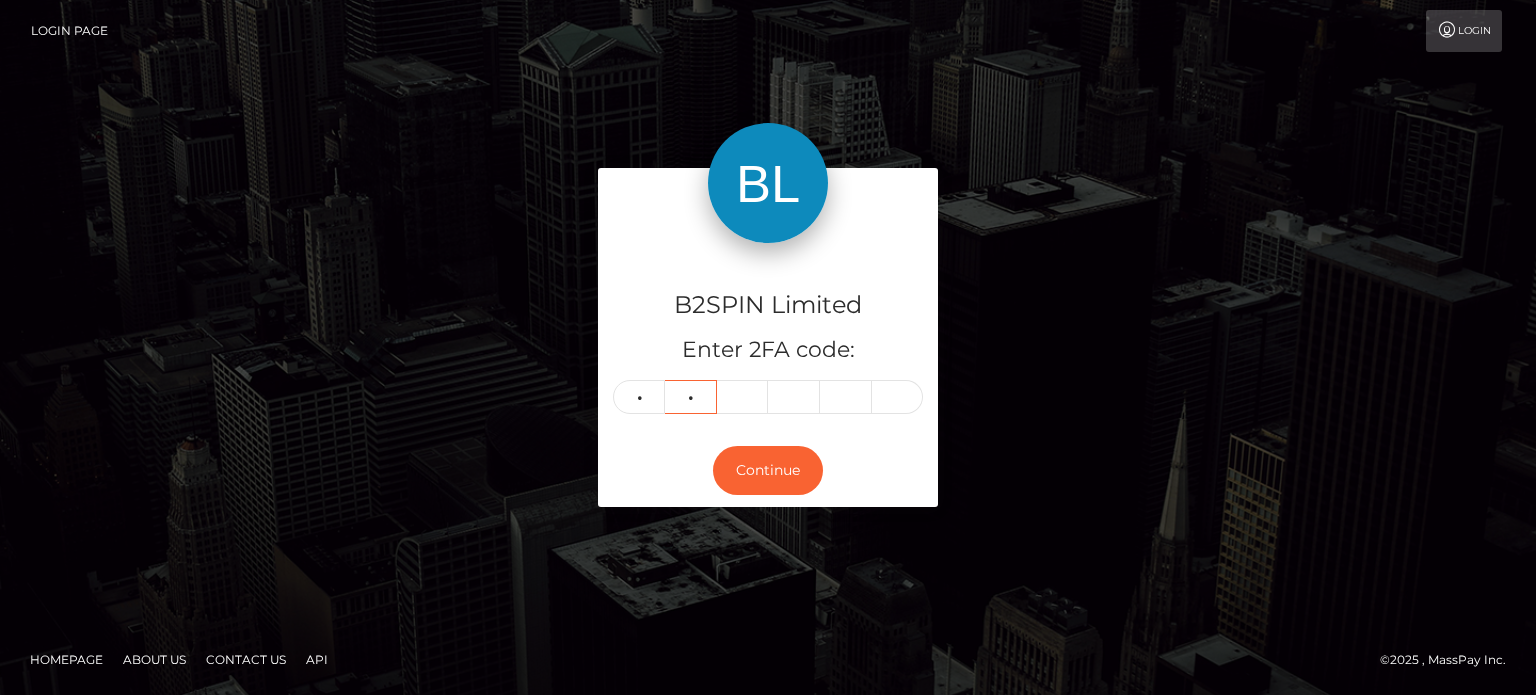 type on "4" 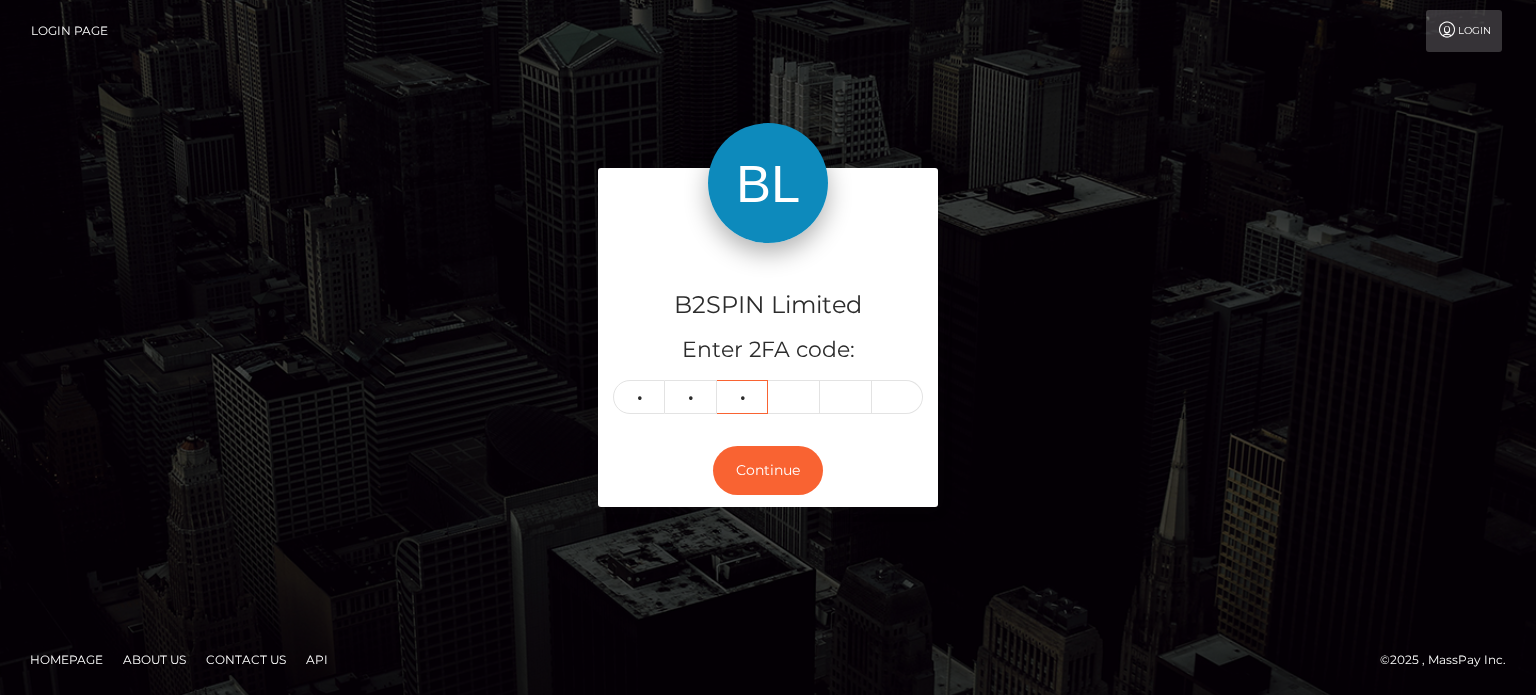 type on "9" 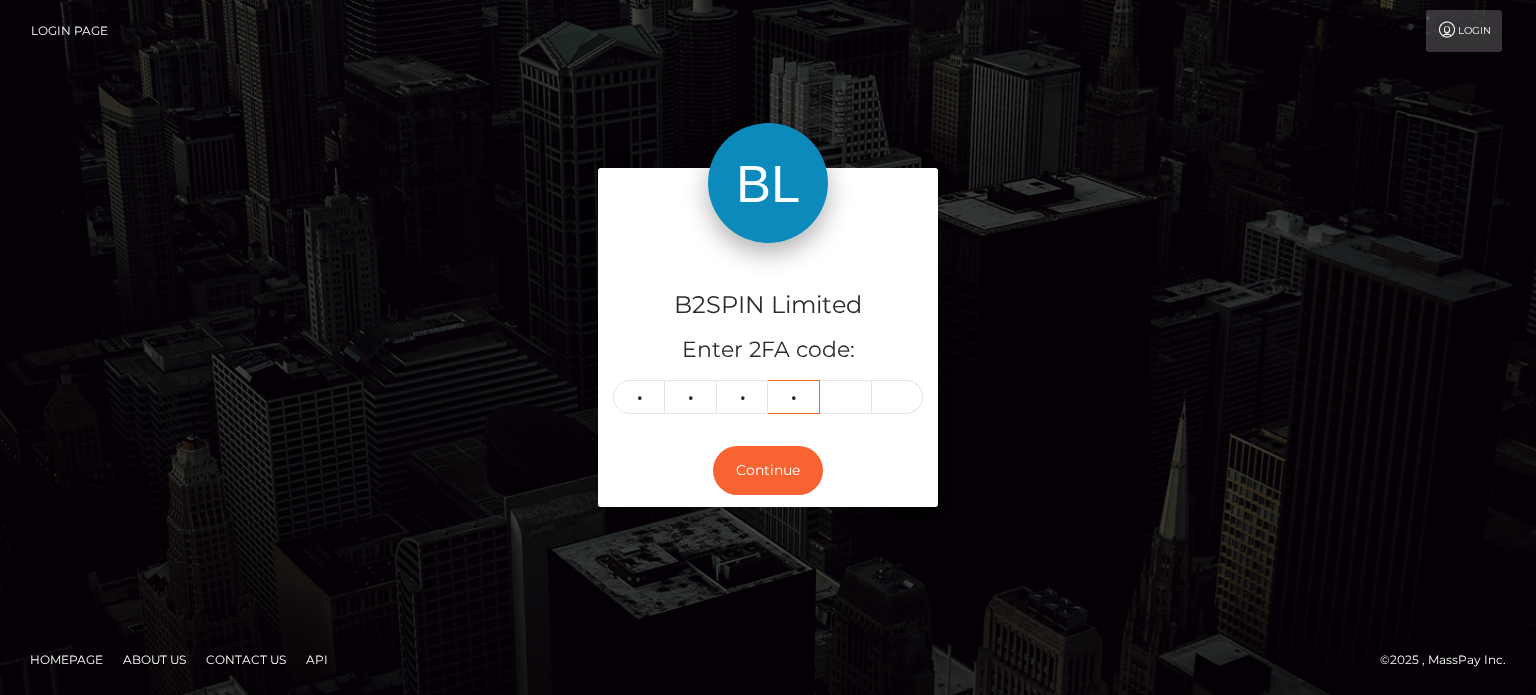 type on "0" 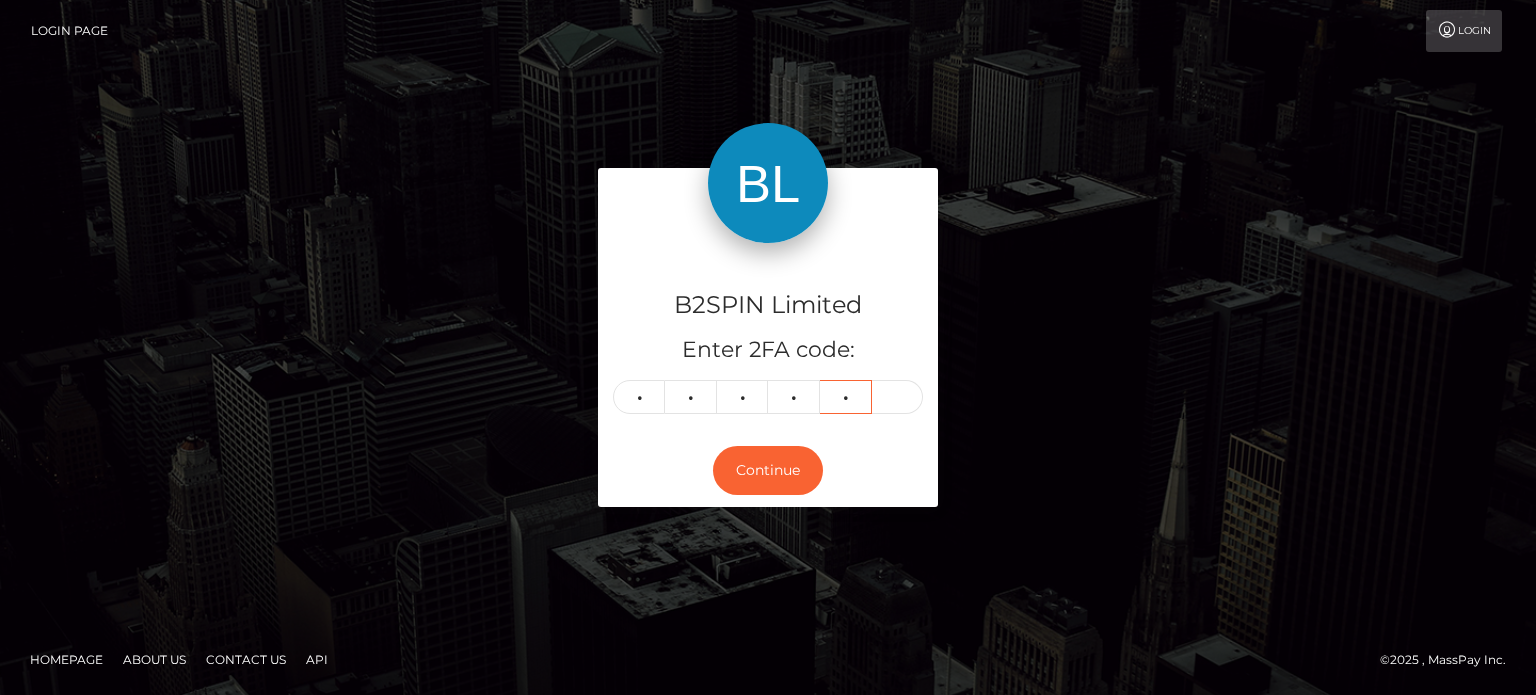 type on "9" 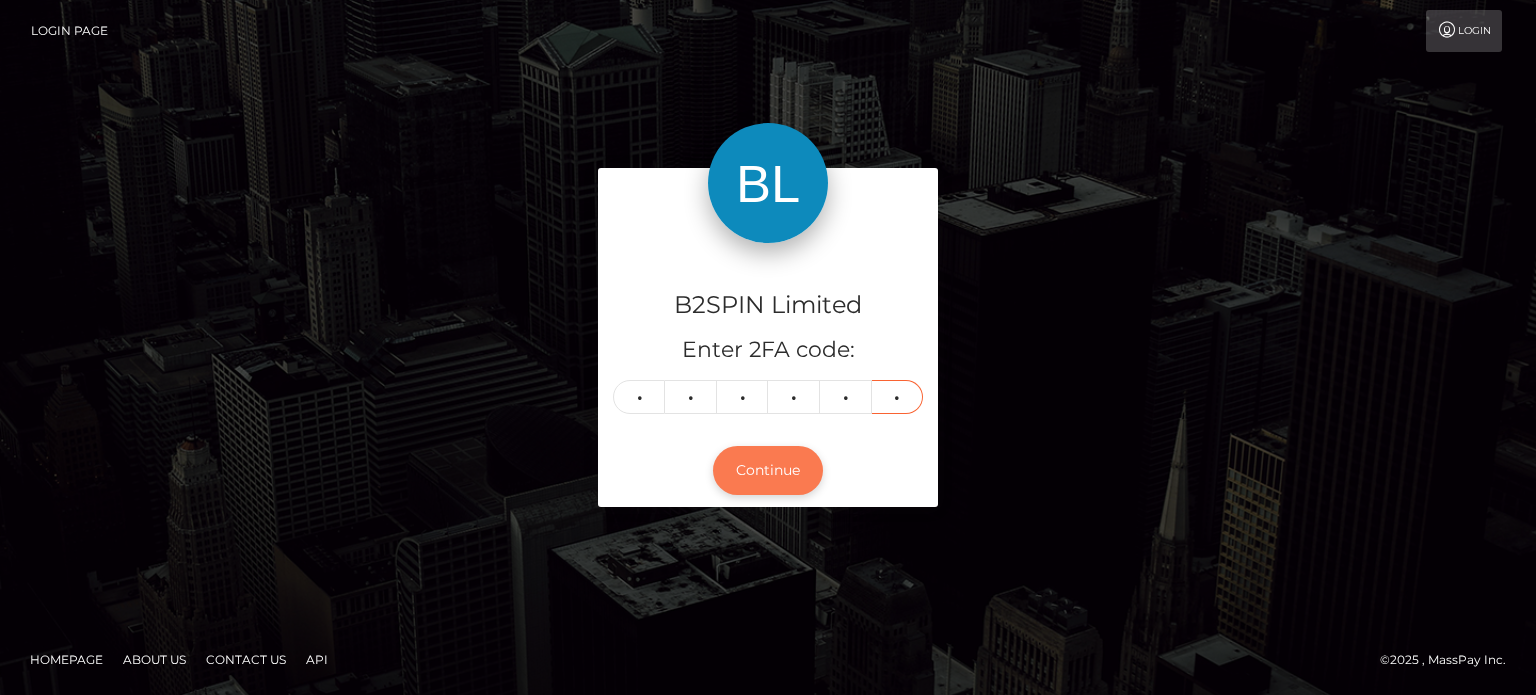 type on "2" 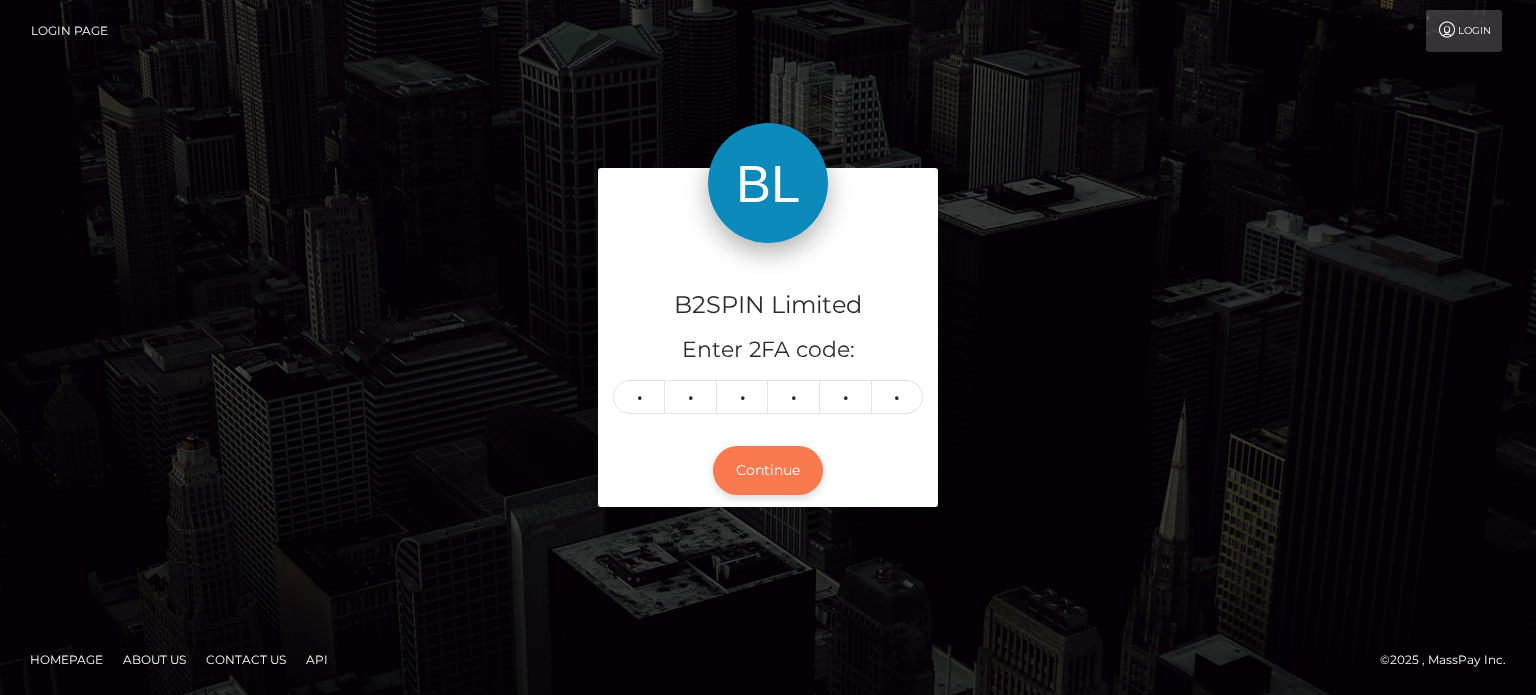 click on "Continue" at bounding box center [768, 470] 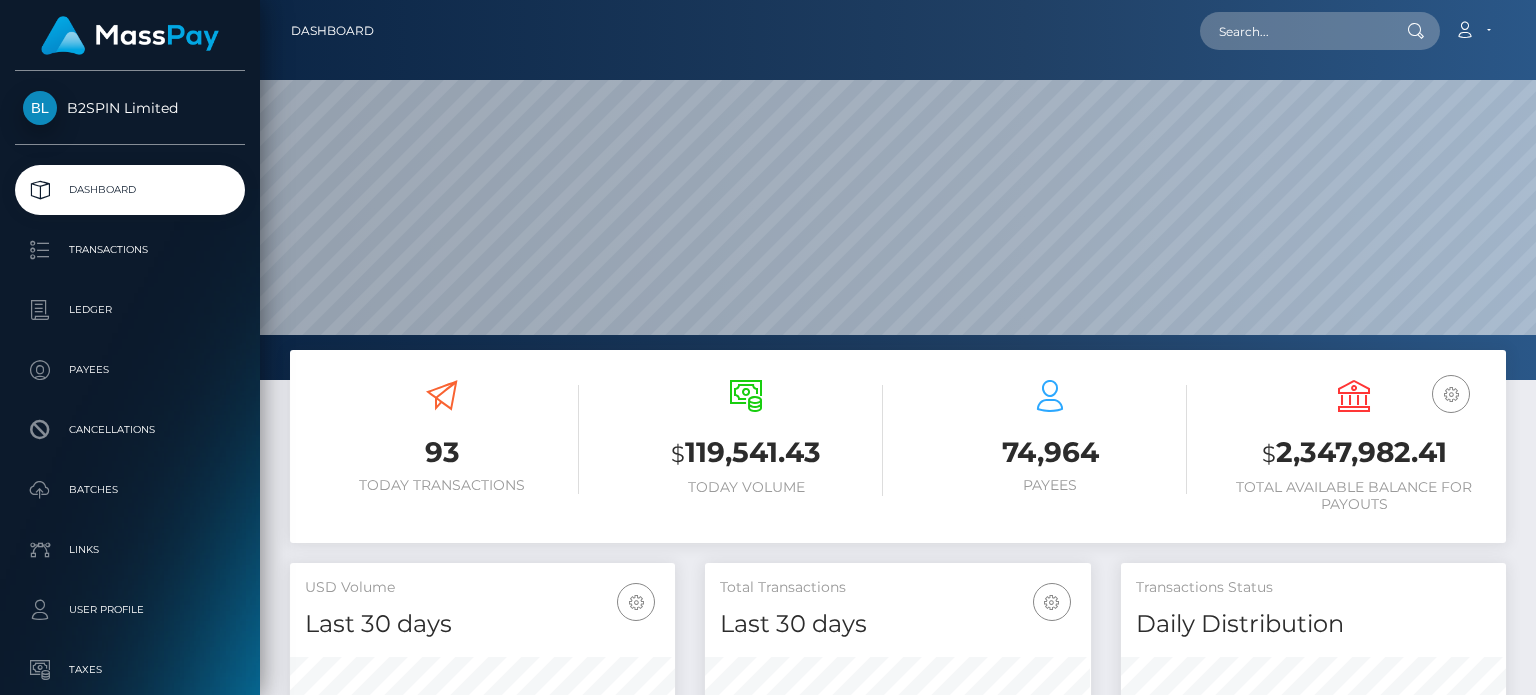 scroll, scrollTop: 0, scrollLeft: 0, axis: both 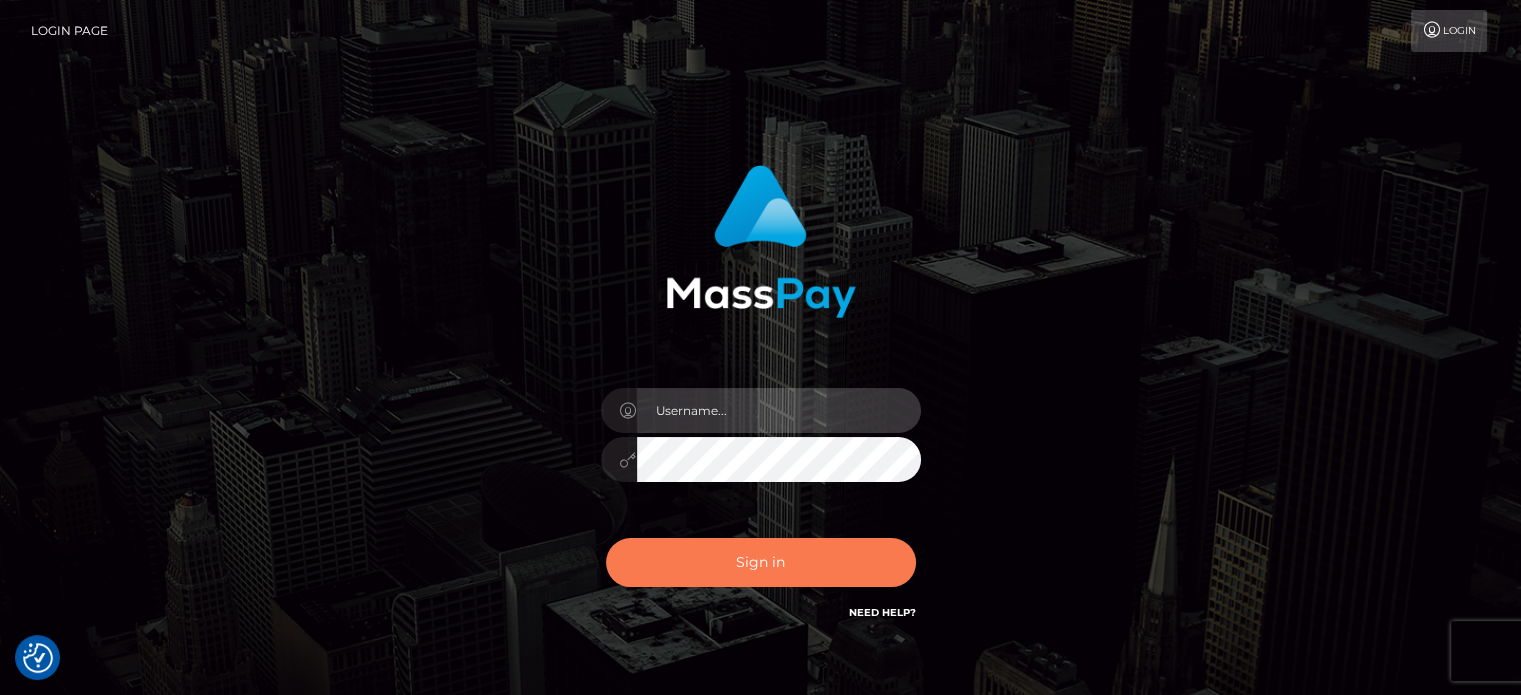 type on "Paula.B2Spin" 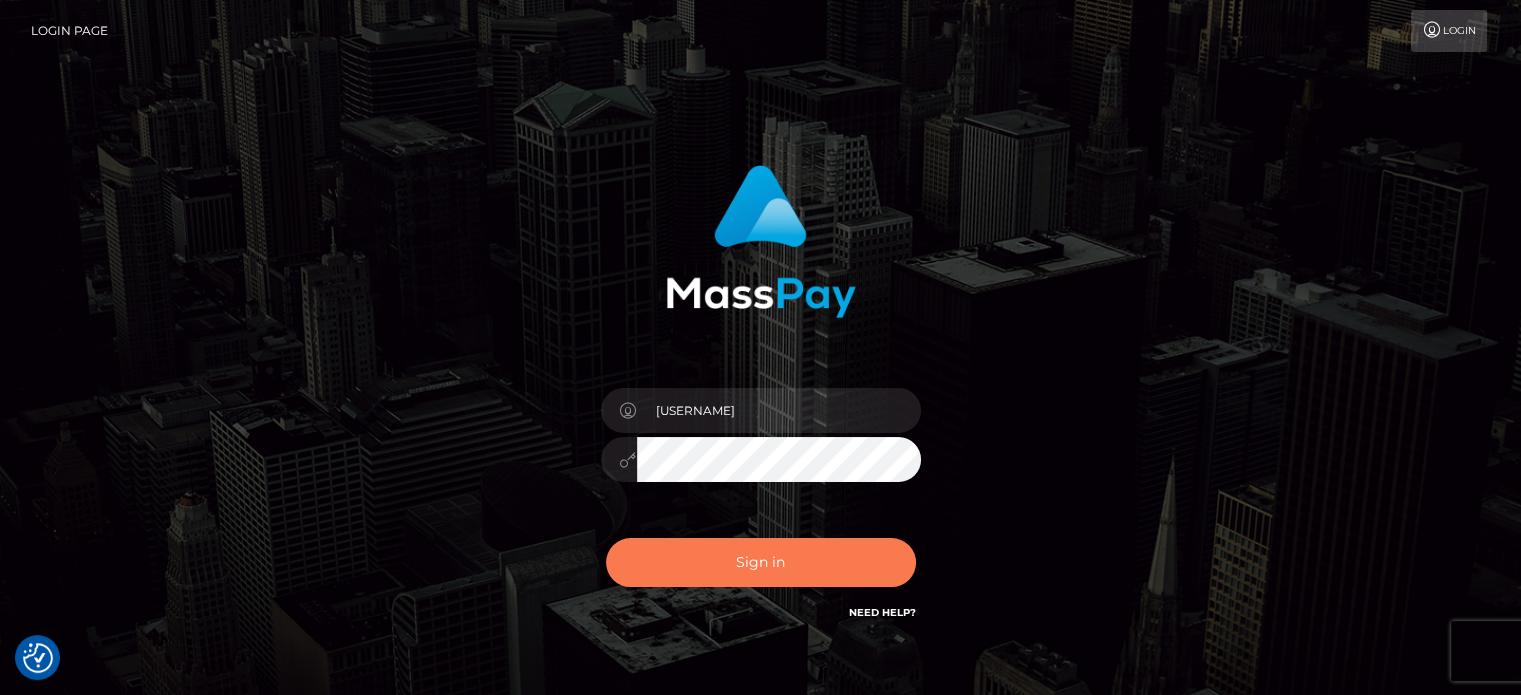 click on "Sign in" at bounding box center (761, 562) 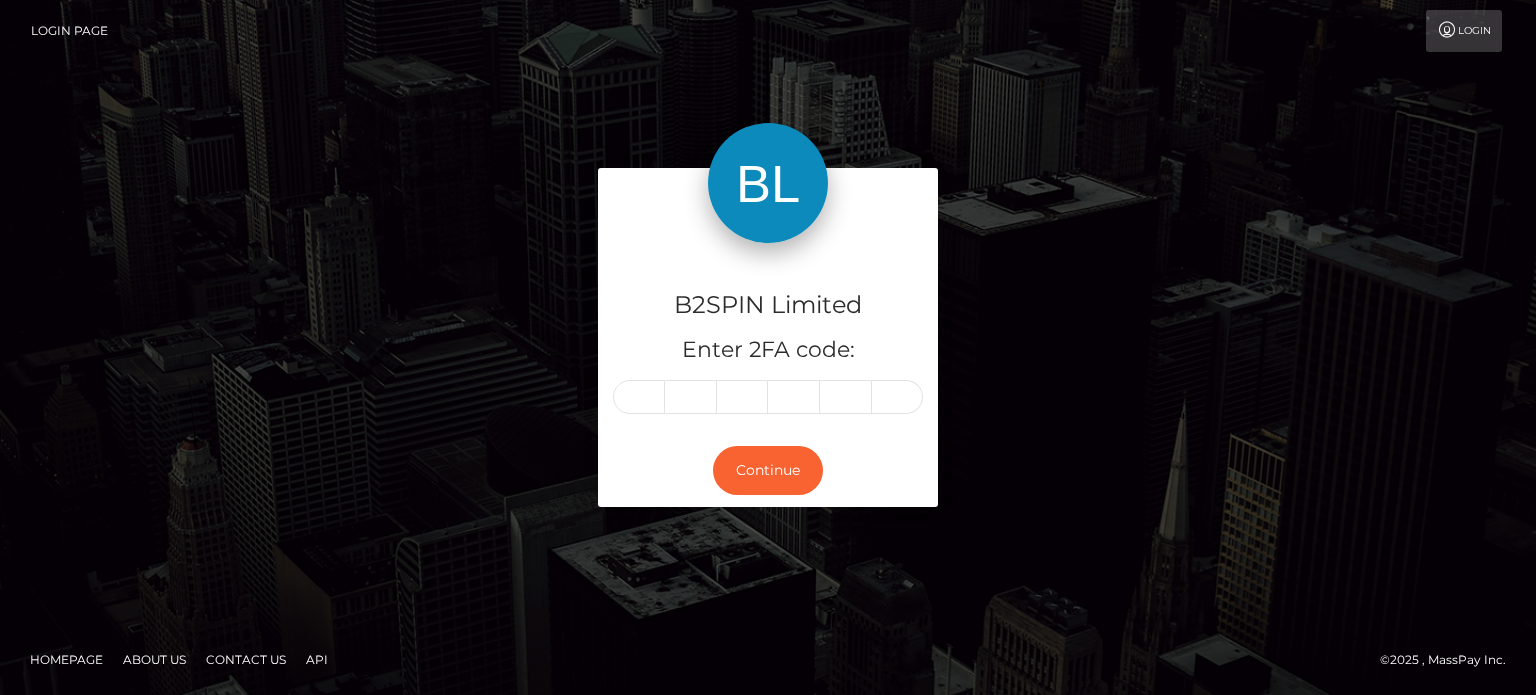 scroll, scrollTop: 0, scrollLeft: 0, axis: both 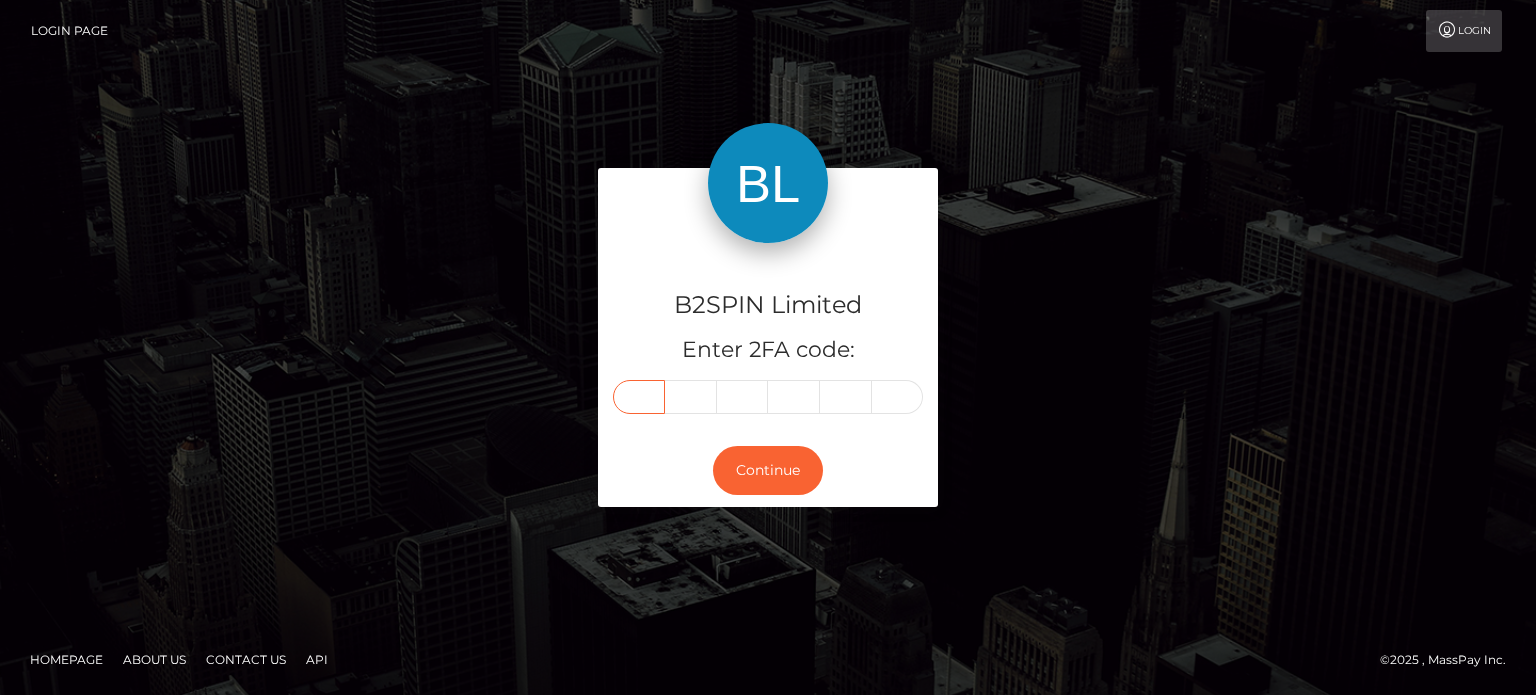click at bounding box center [639, 397] 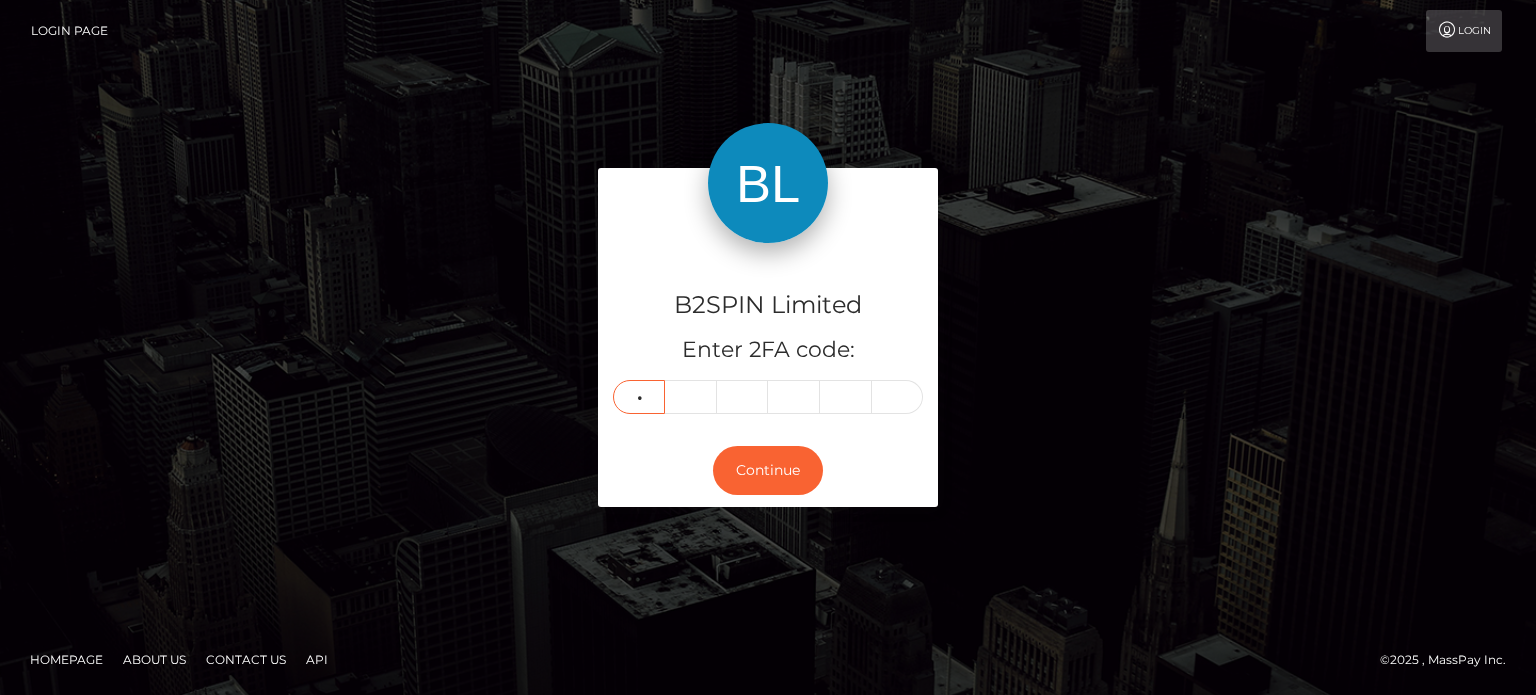 type on "0" 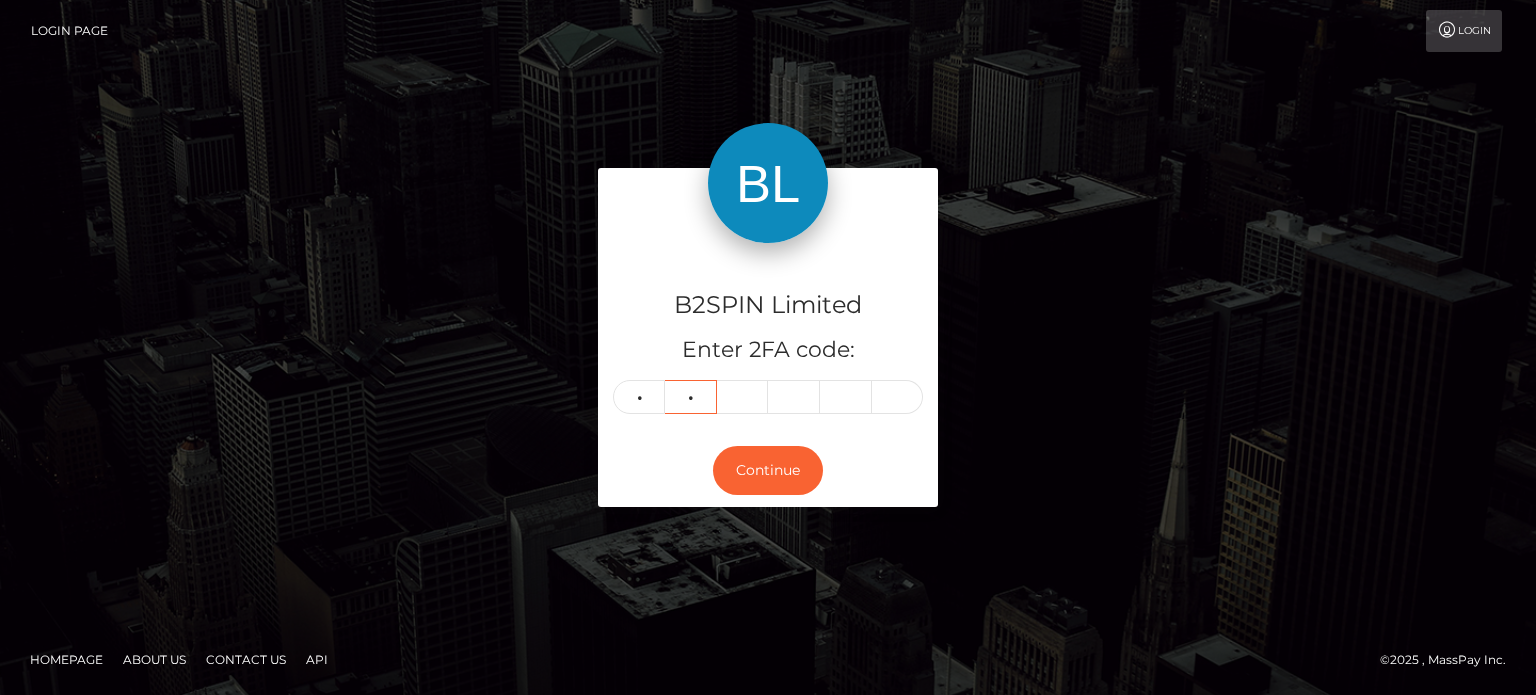 type on "3" 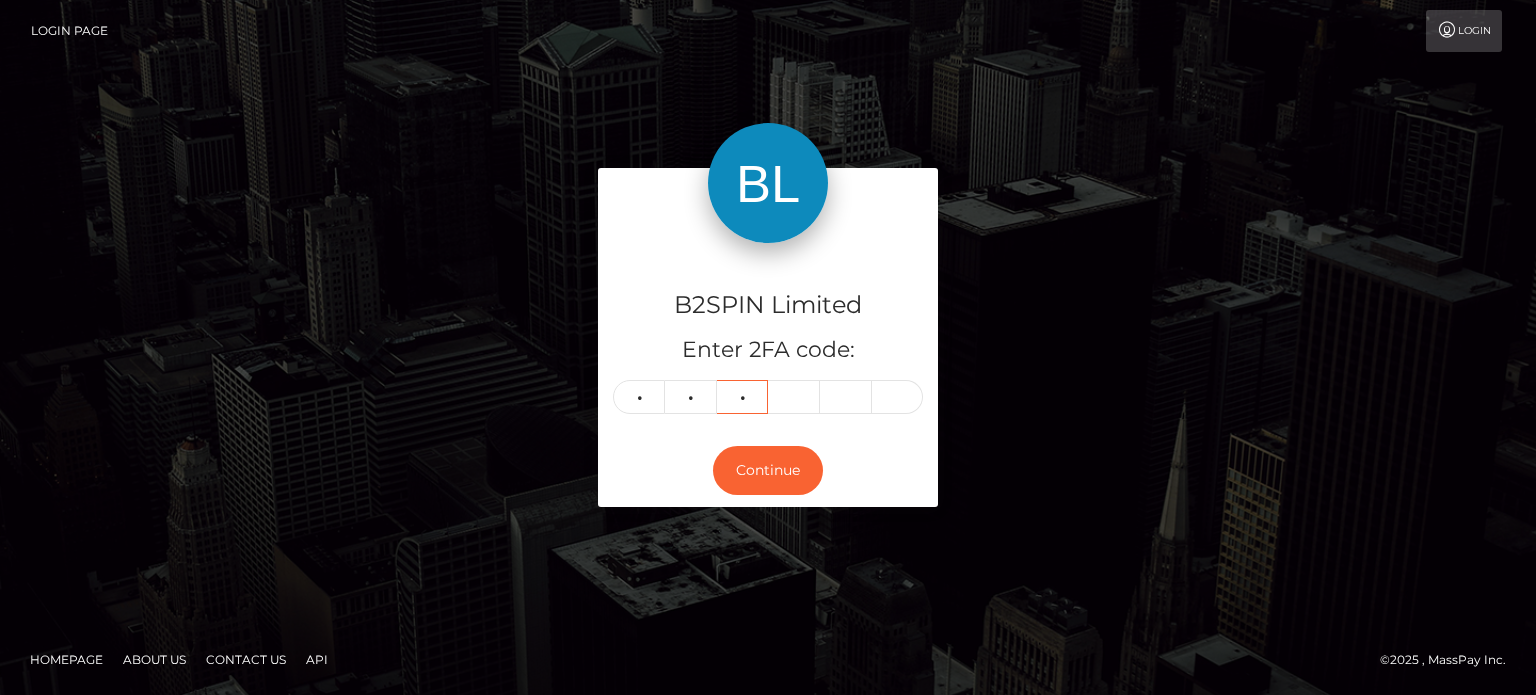 type on "2" 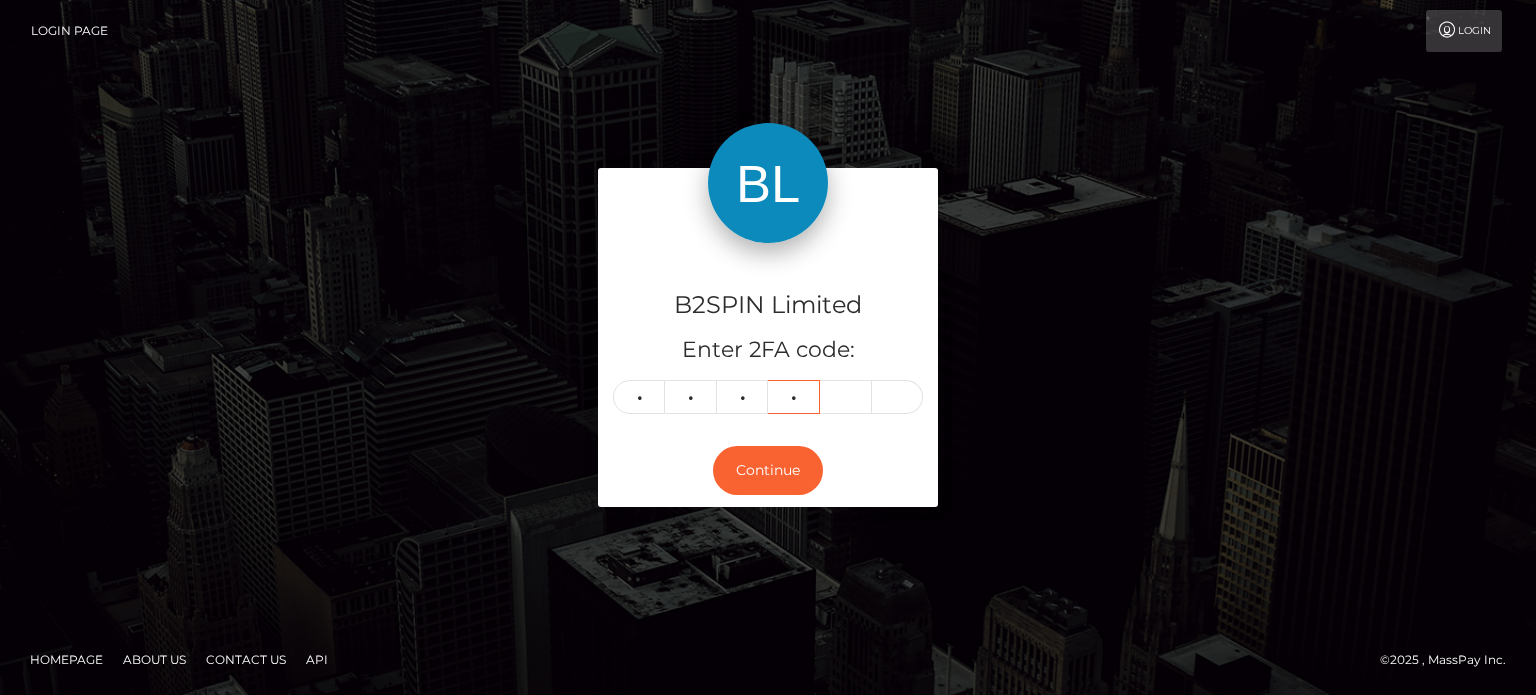 type on "9" 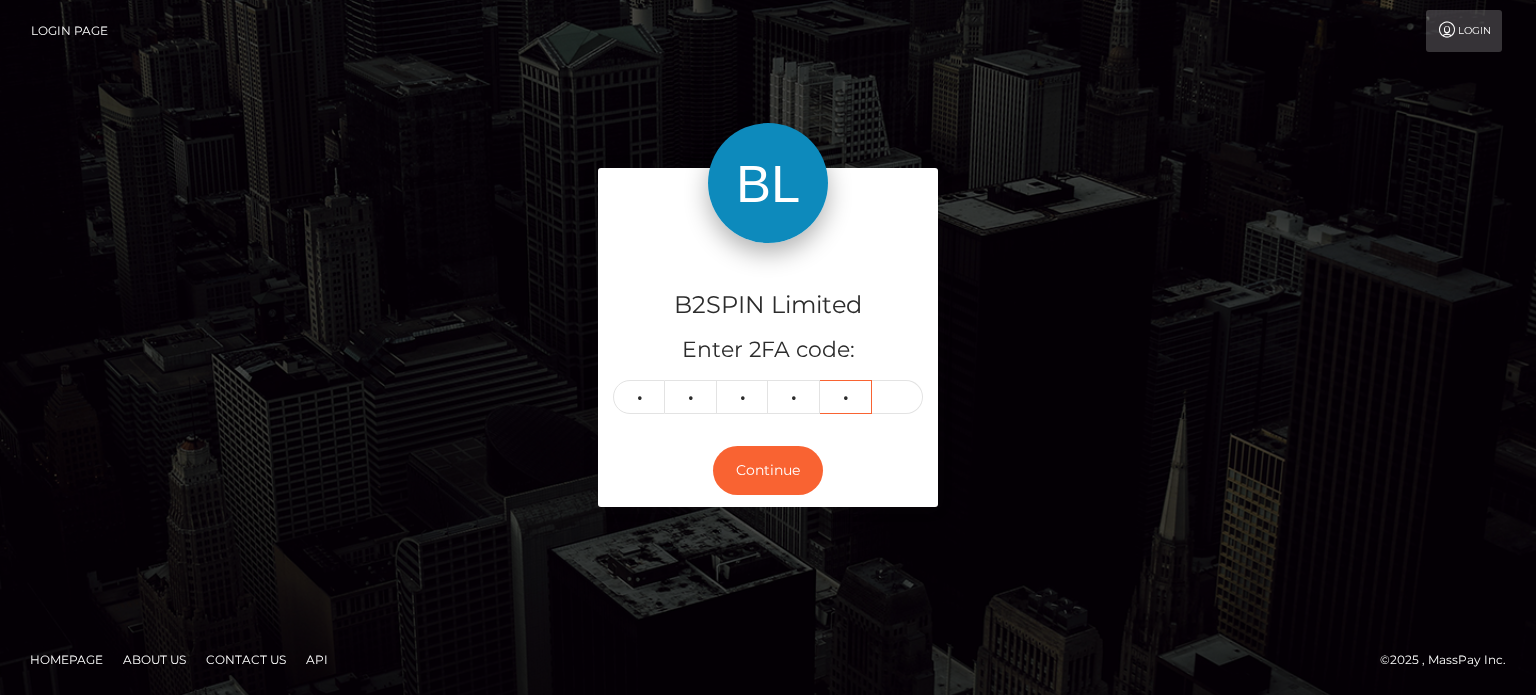 type on "6" 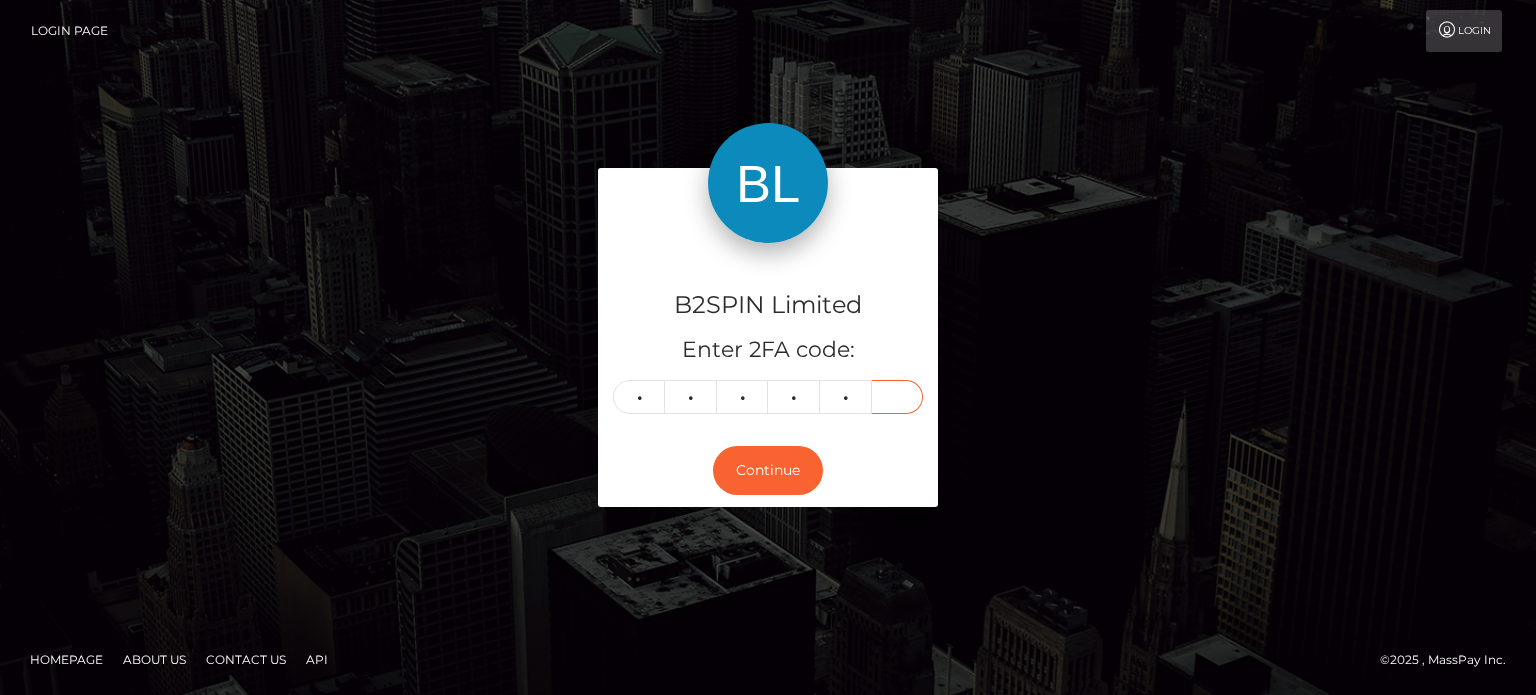 type on "4" 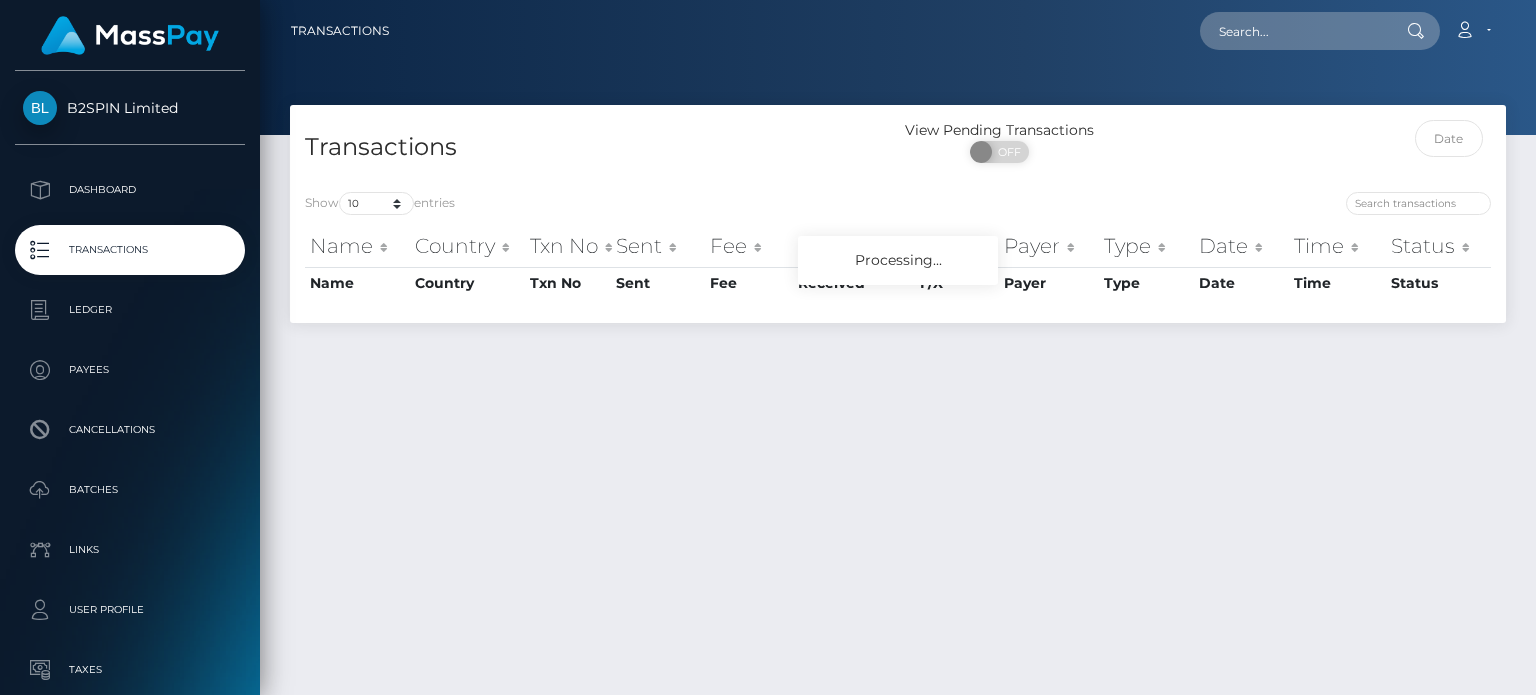 scroll, scrollTop: 0, scrollLeft: 0, axis: both 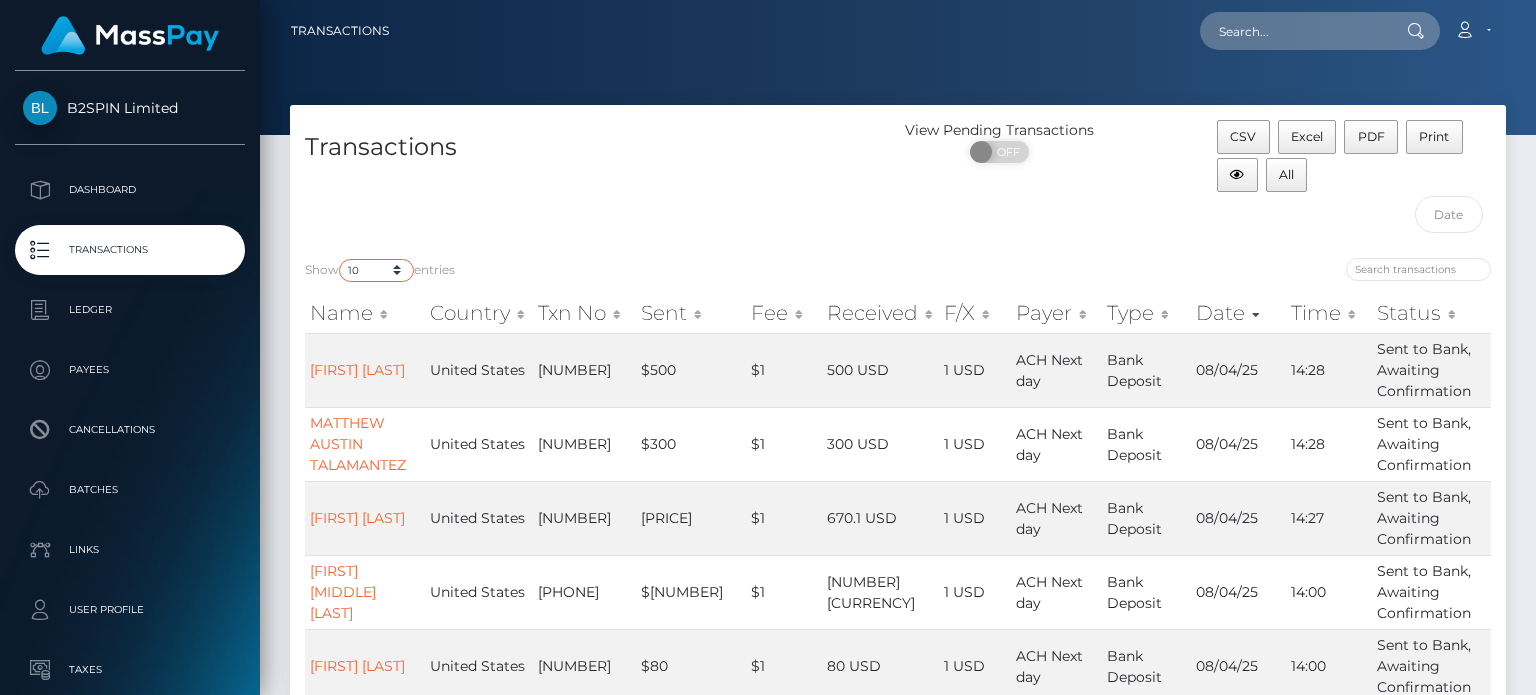 click on "10 25 50 100 250 500 1,000 3,500" at bounding box center (376, 270) 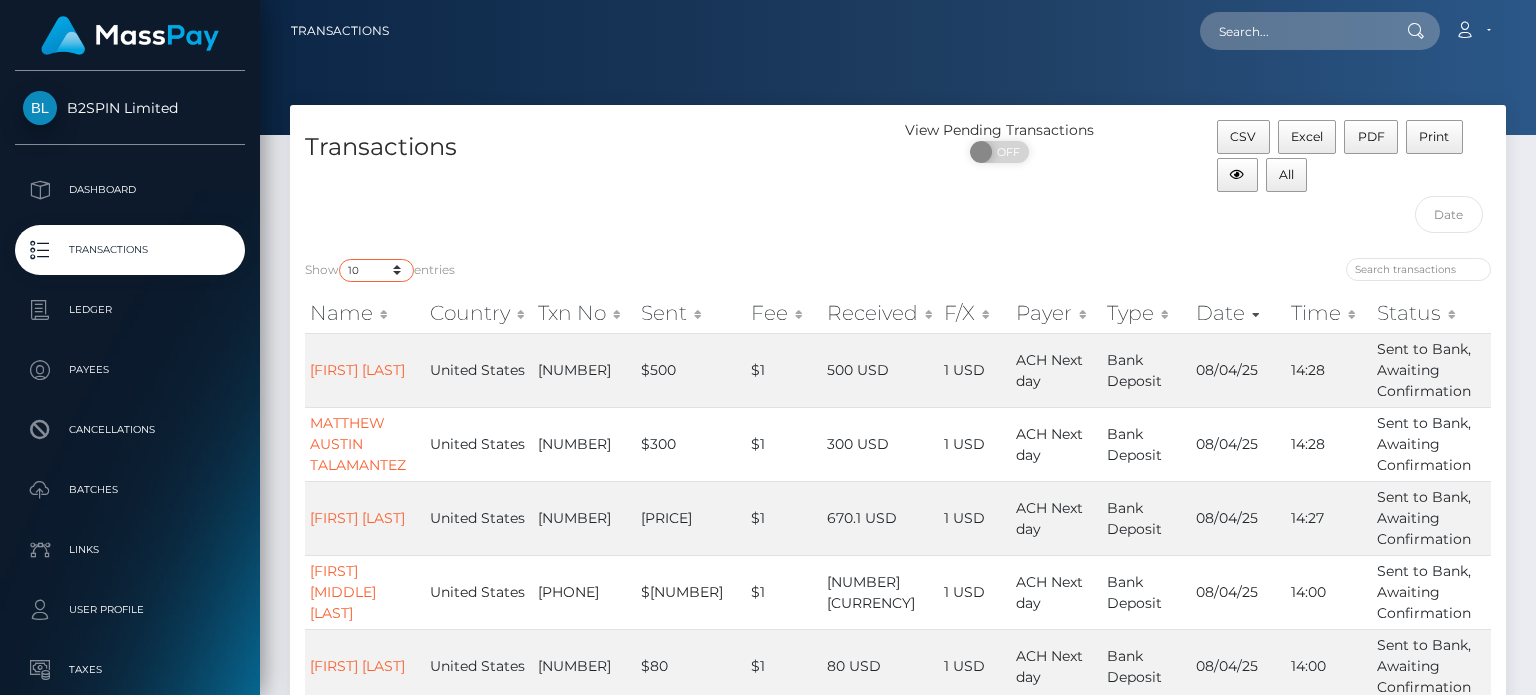 select on "3500" 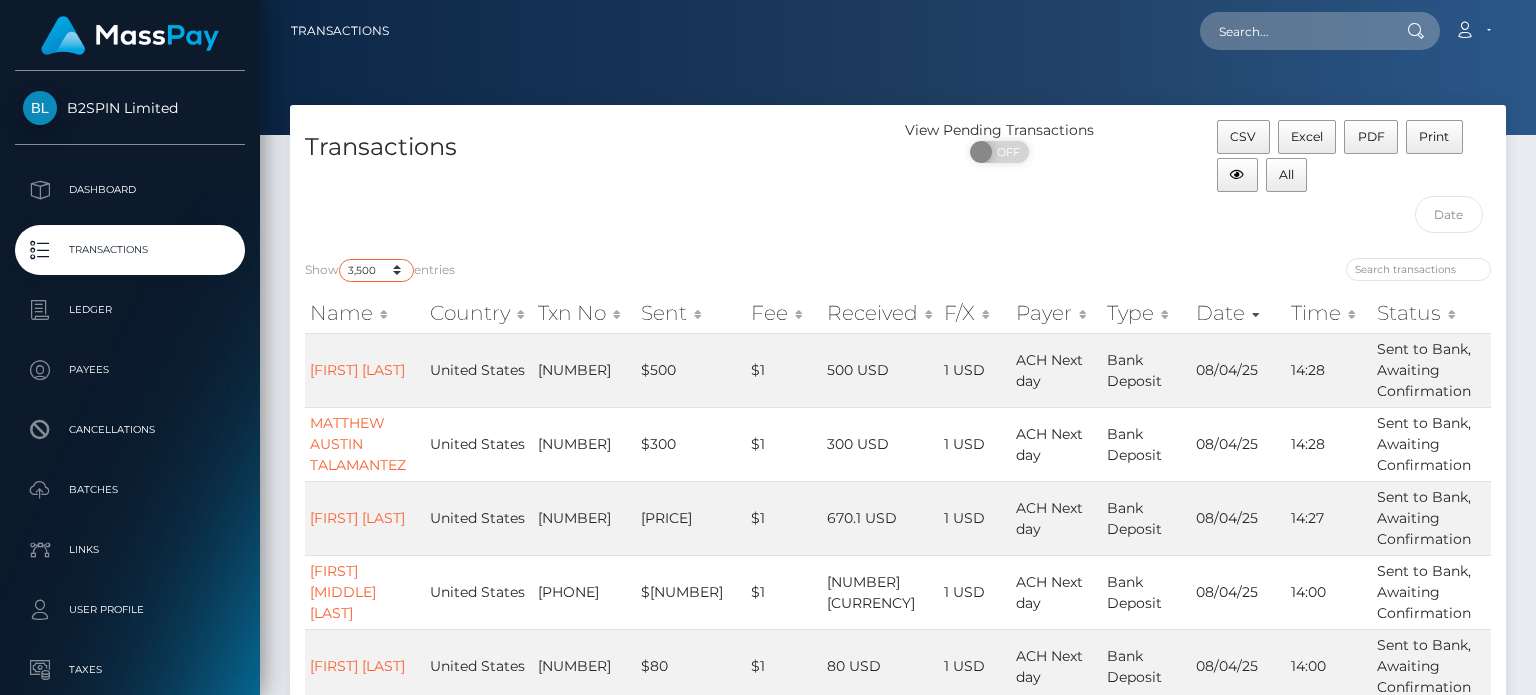 click on "10 25 50 100 250 500 1,000 3,500" at bounding box center [376, 270] 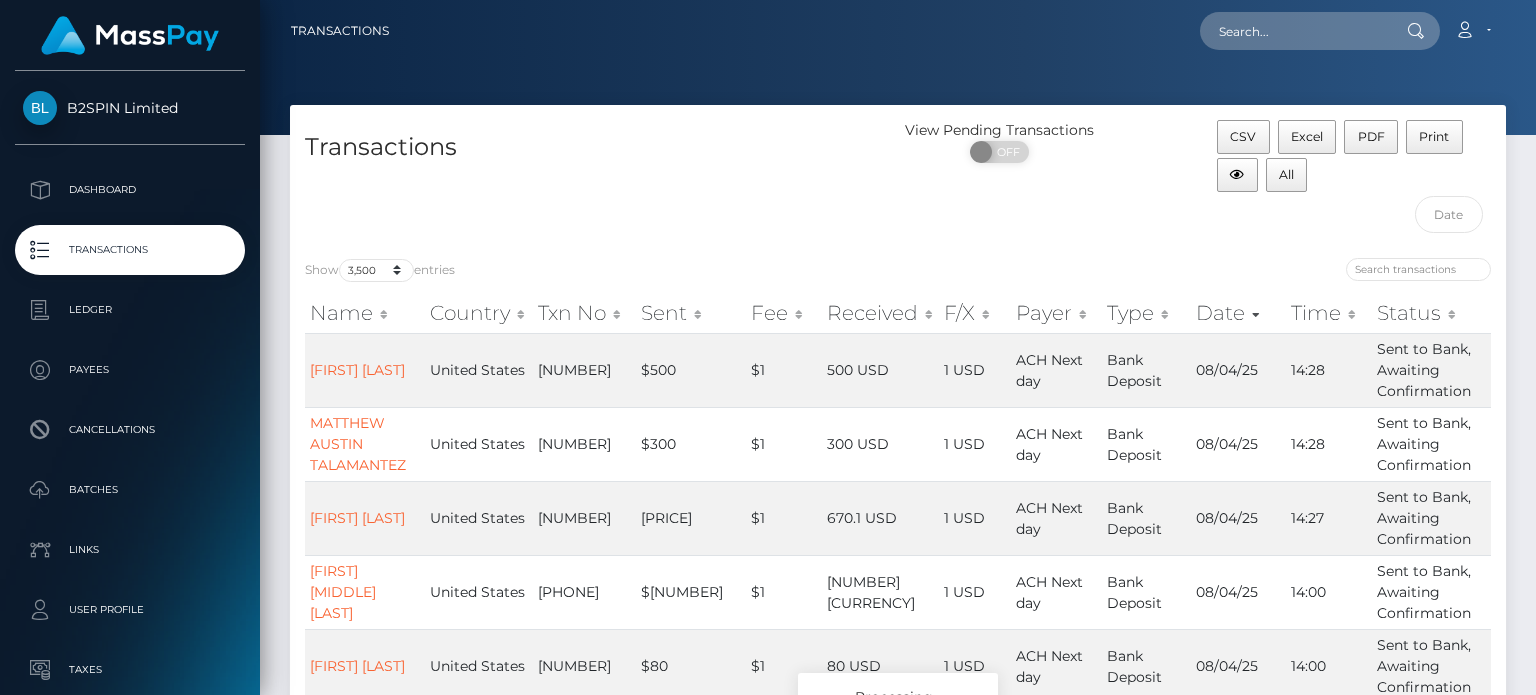 click on "Transactions" at bounding box center (594, 181) 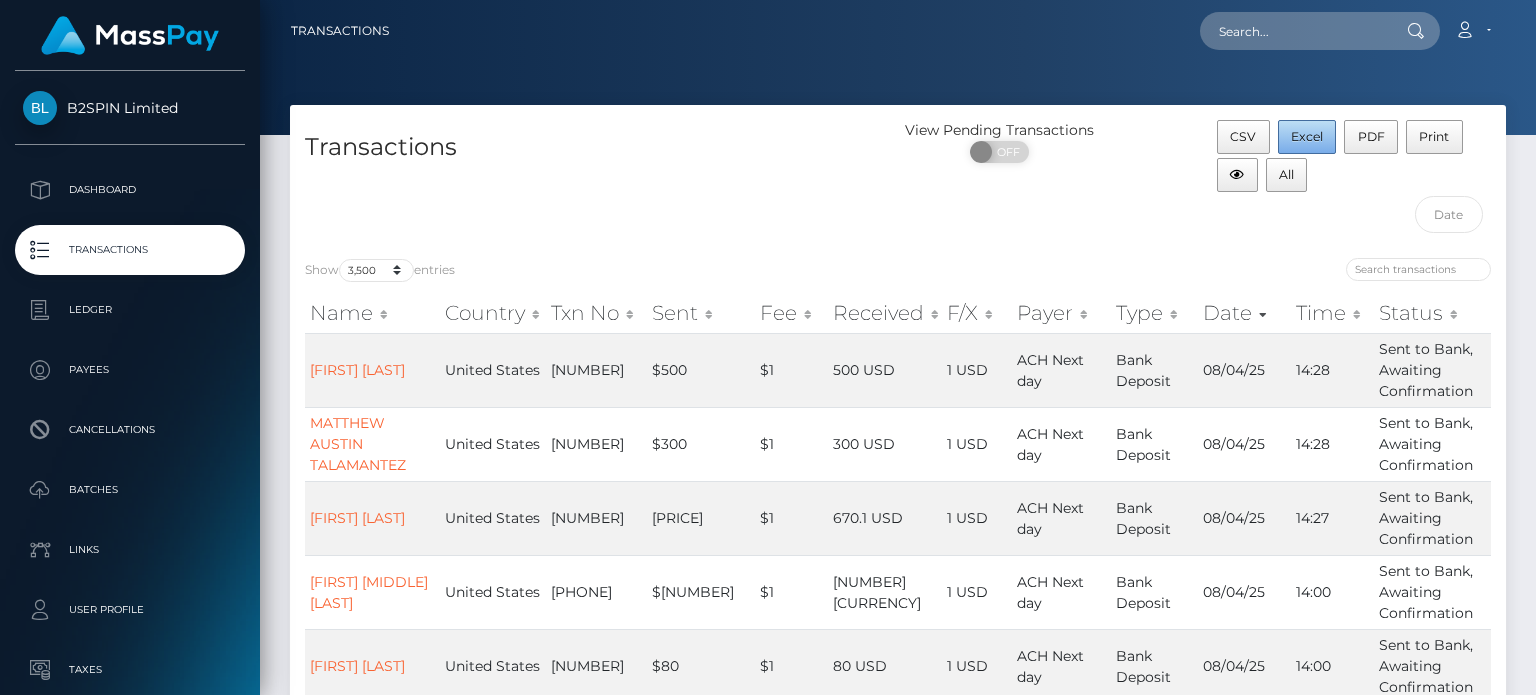 click on "Excel" at bounding box center (1307, 137) 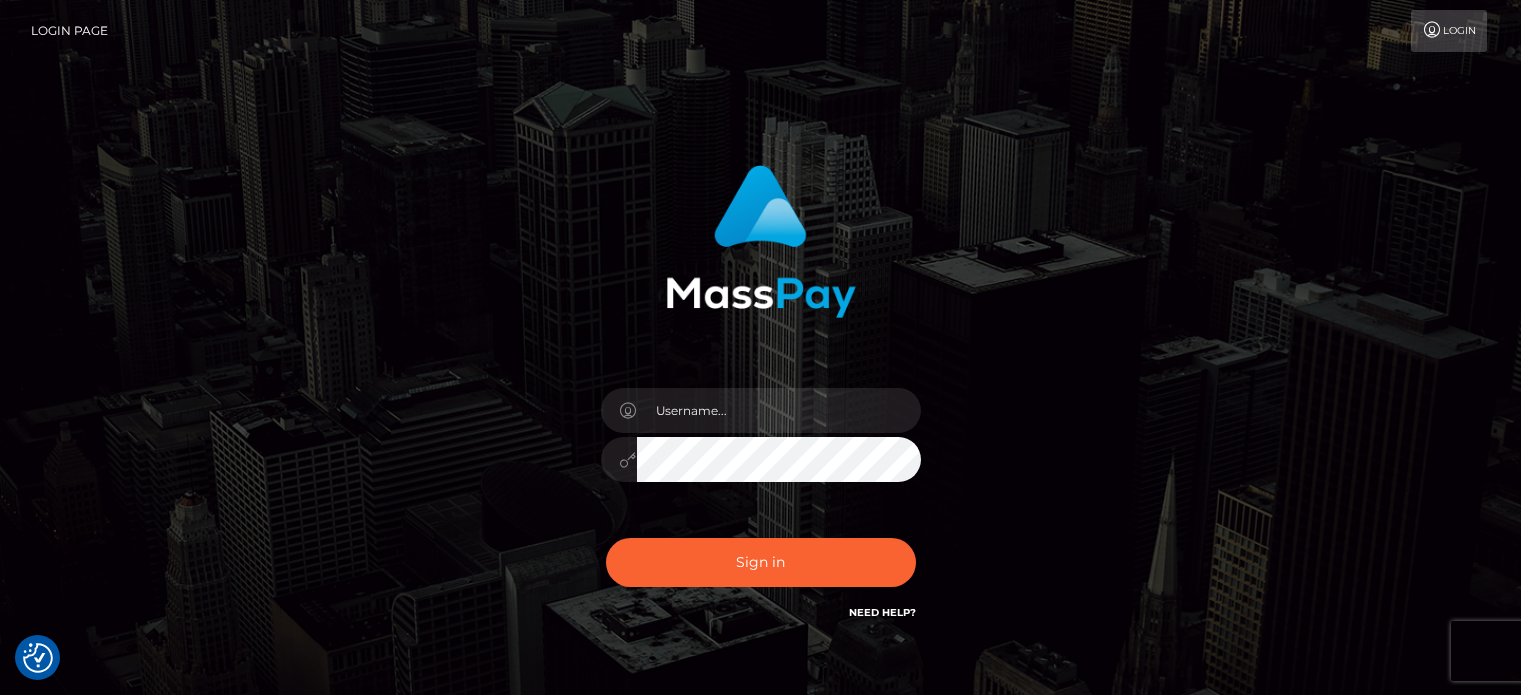 scroll, scrollTop: 0, scrollLeft: 0, axis: both 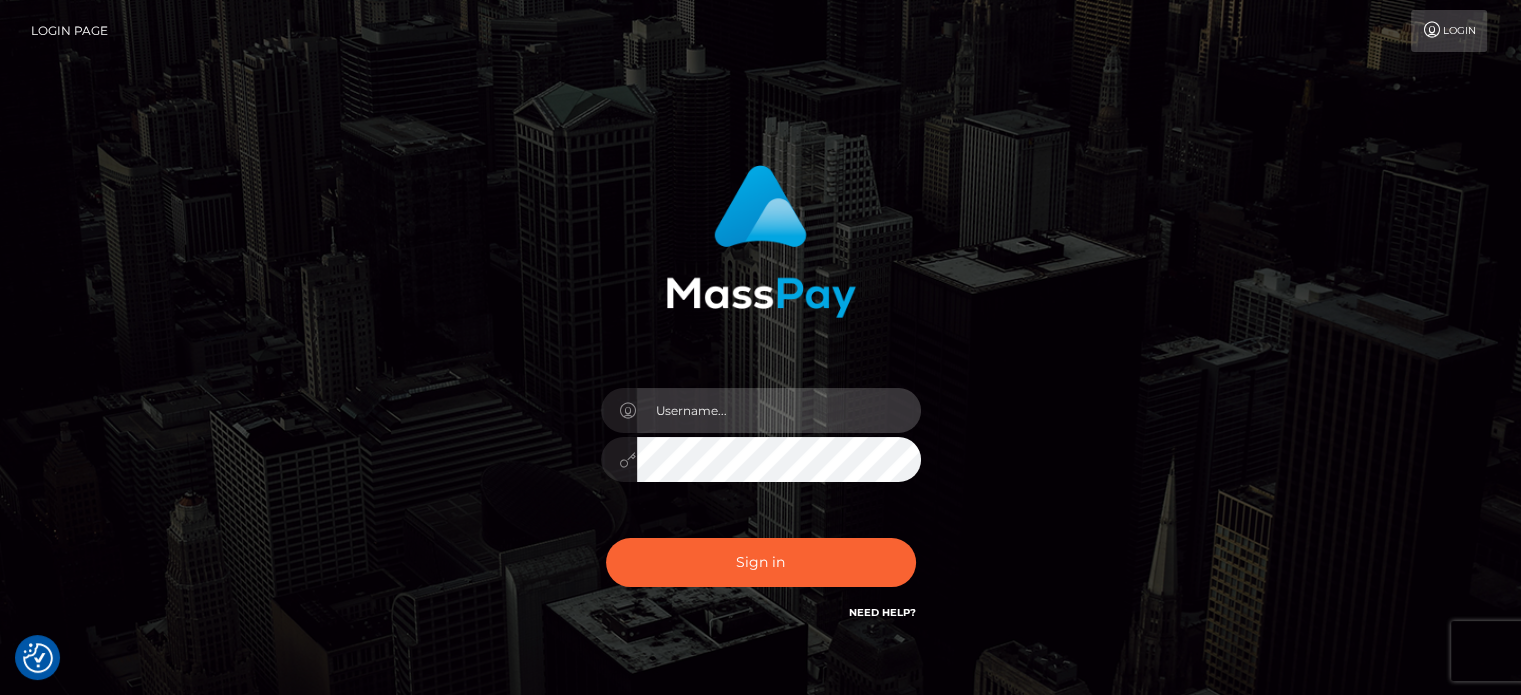 type on "[FIRST].[LAST]" 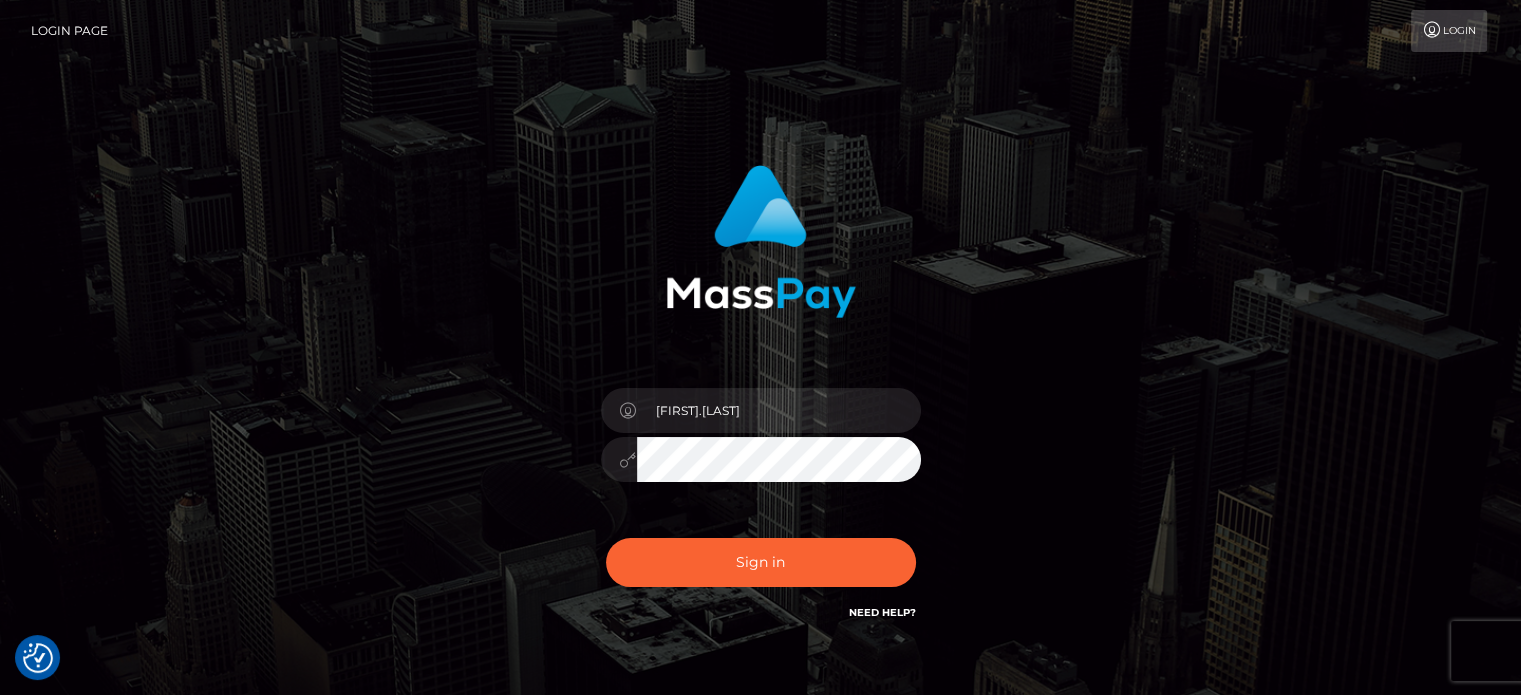 click on "Sign in
Need
Help?" at bounding box center [761, 570] 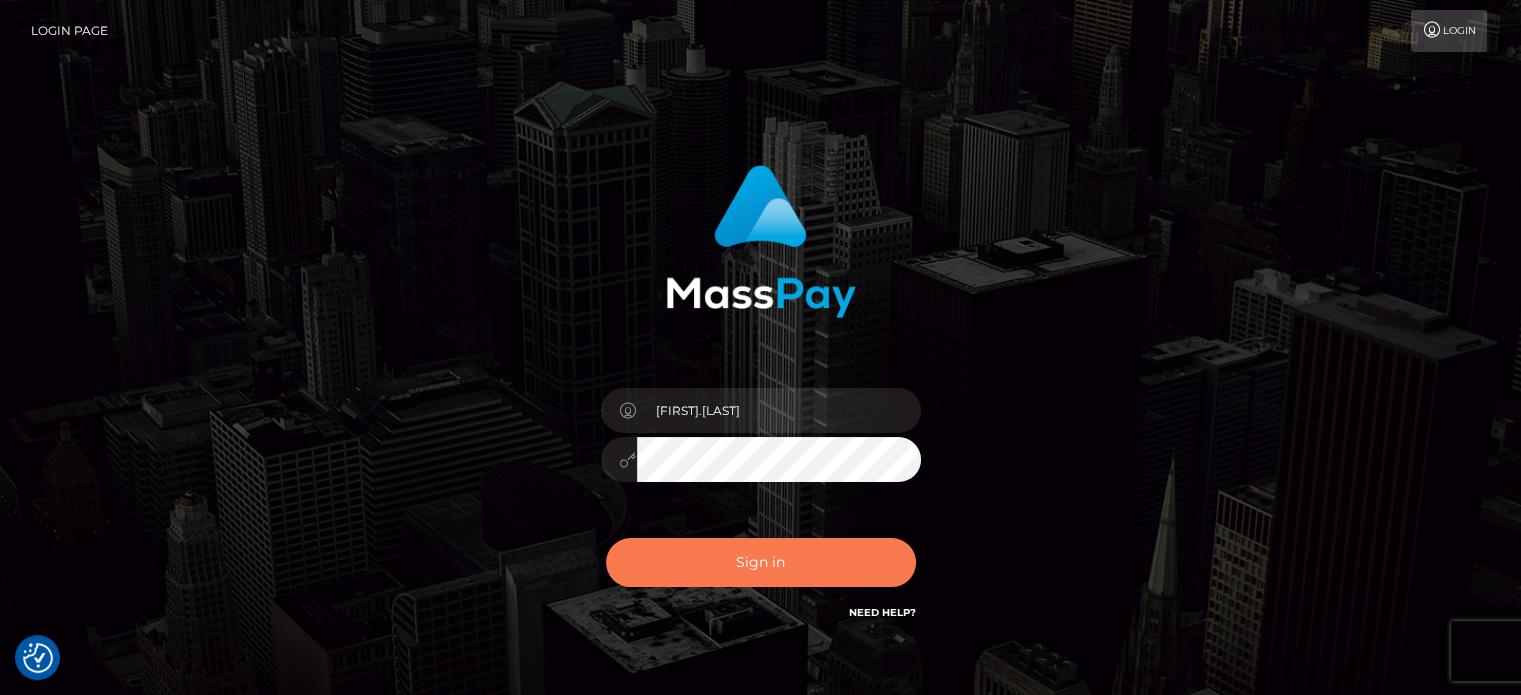 click on "Sign in" at bounding box center (761, 562) 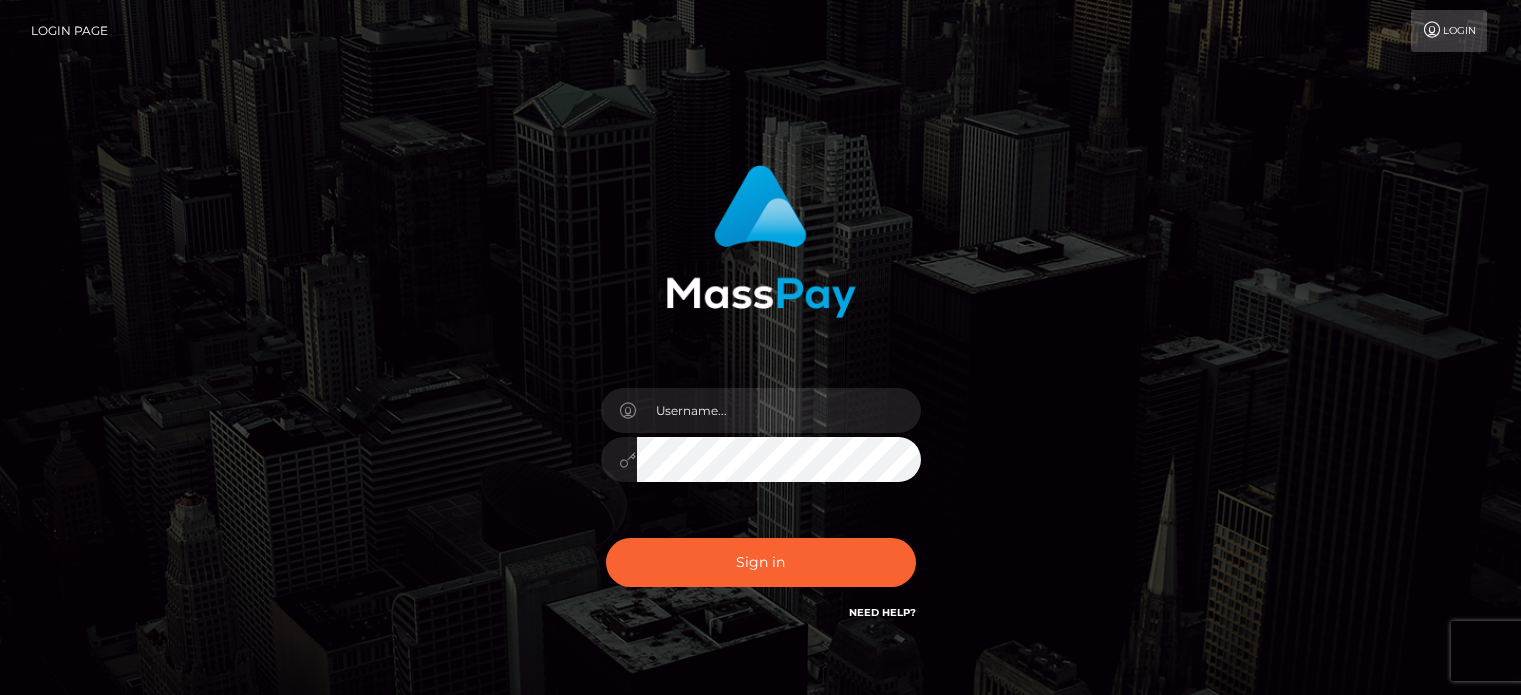 scroll, scrollTop: 0, scrollLeft: 0, axis: both 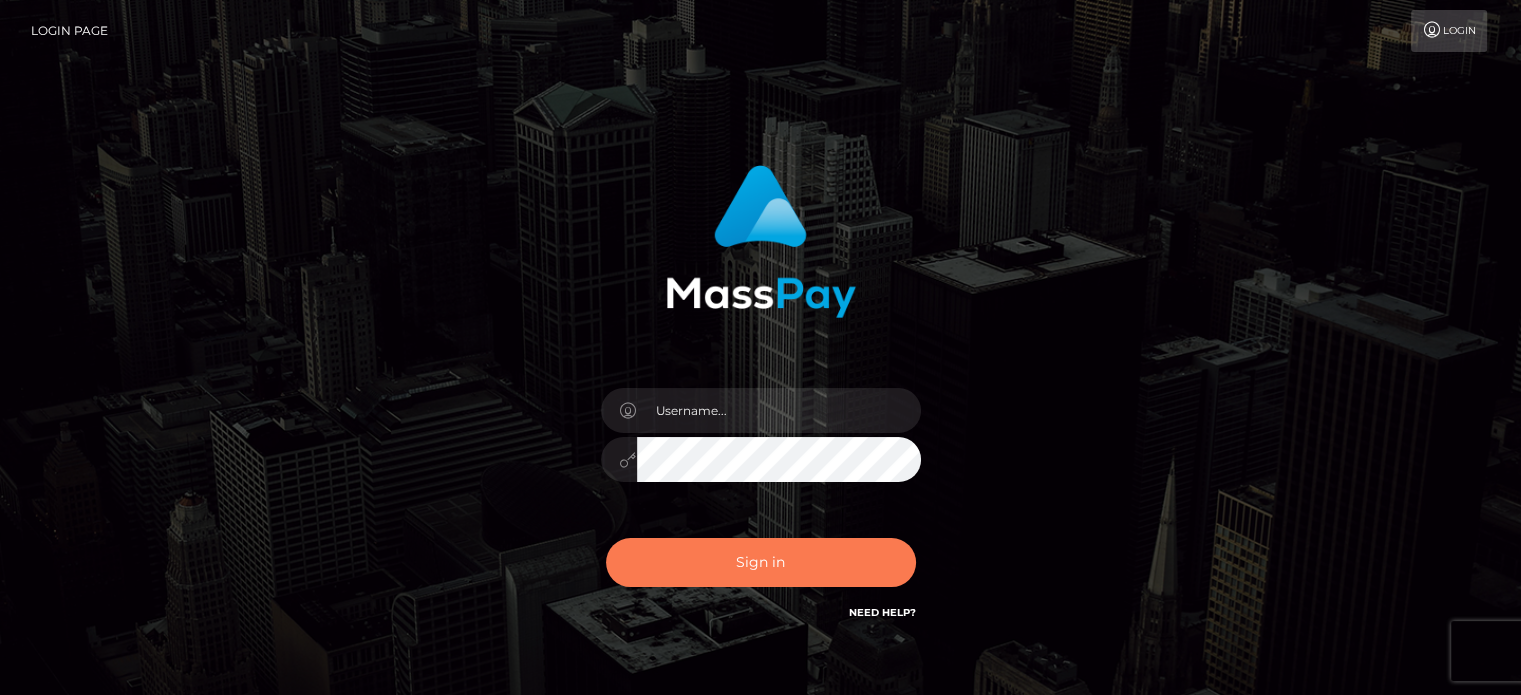 click on "Sign in" at bounding box center (761, 562) 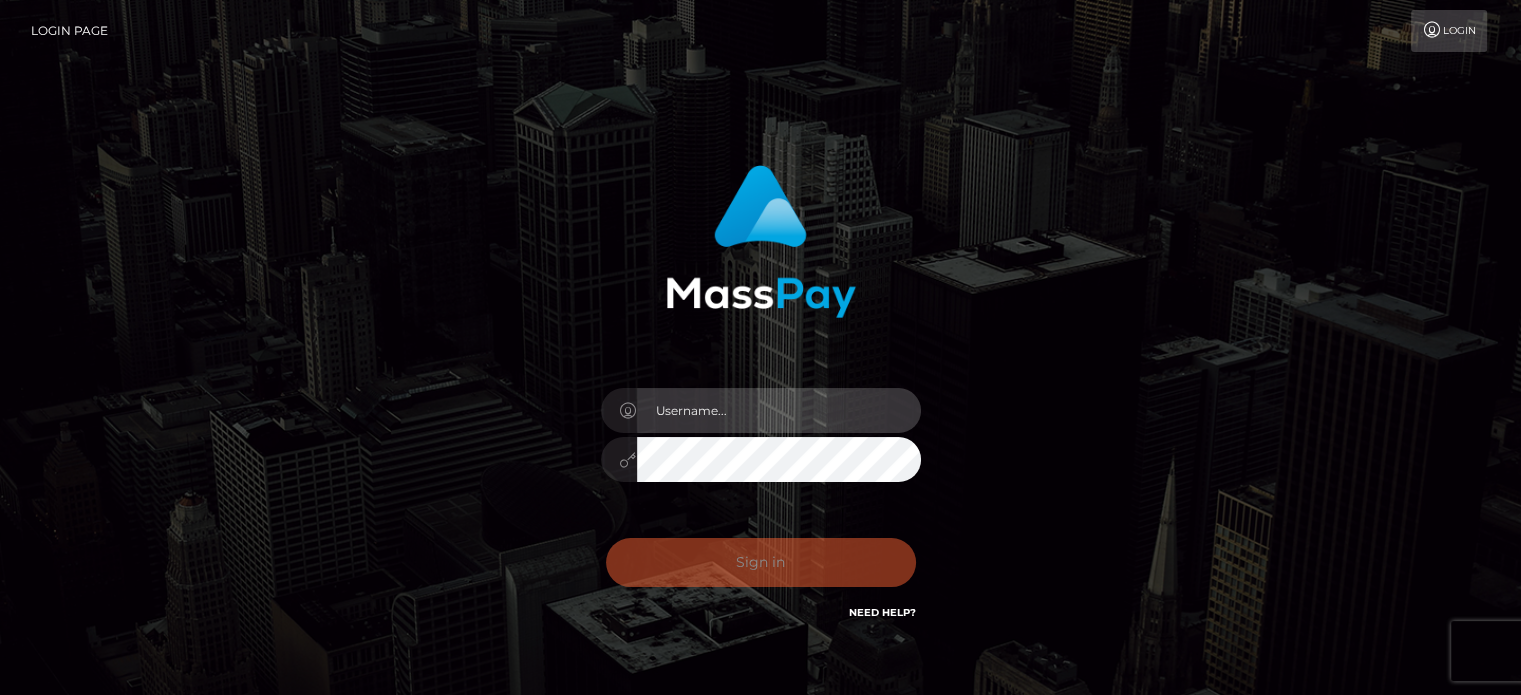 type on "Paula.B2Spin" 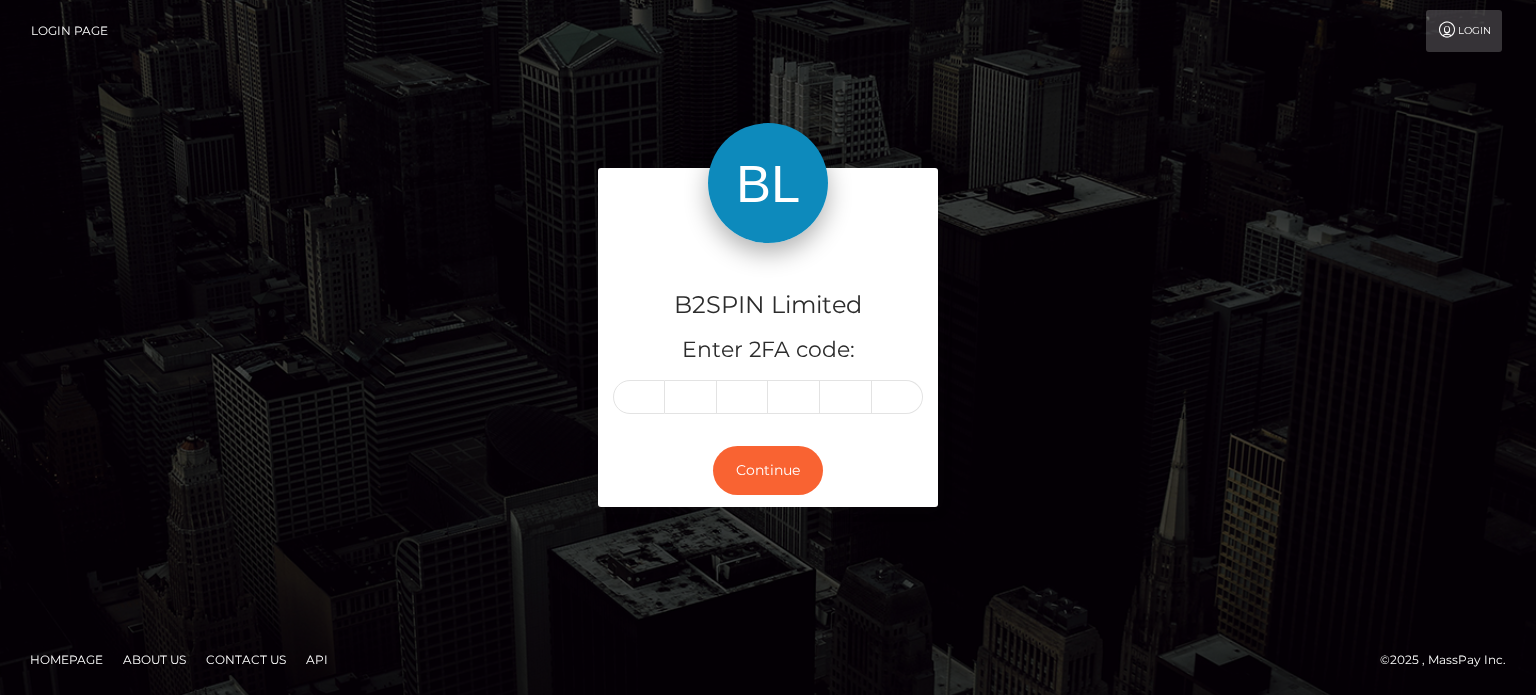 scroll, scrollTop: 0, scrollLeft: 0, axis: both 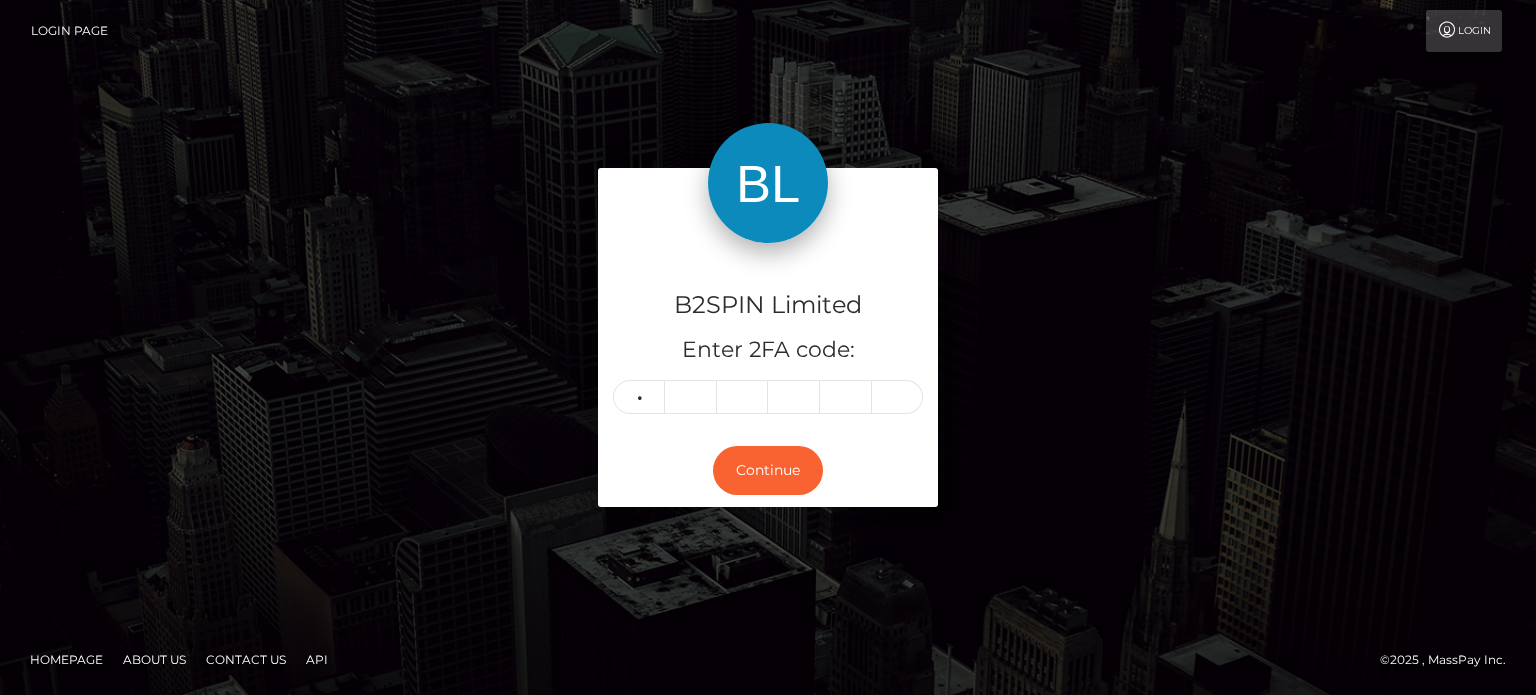 type on "1" 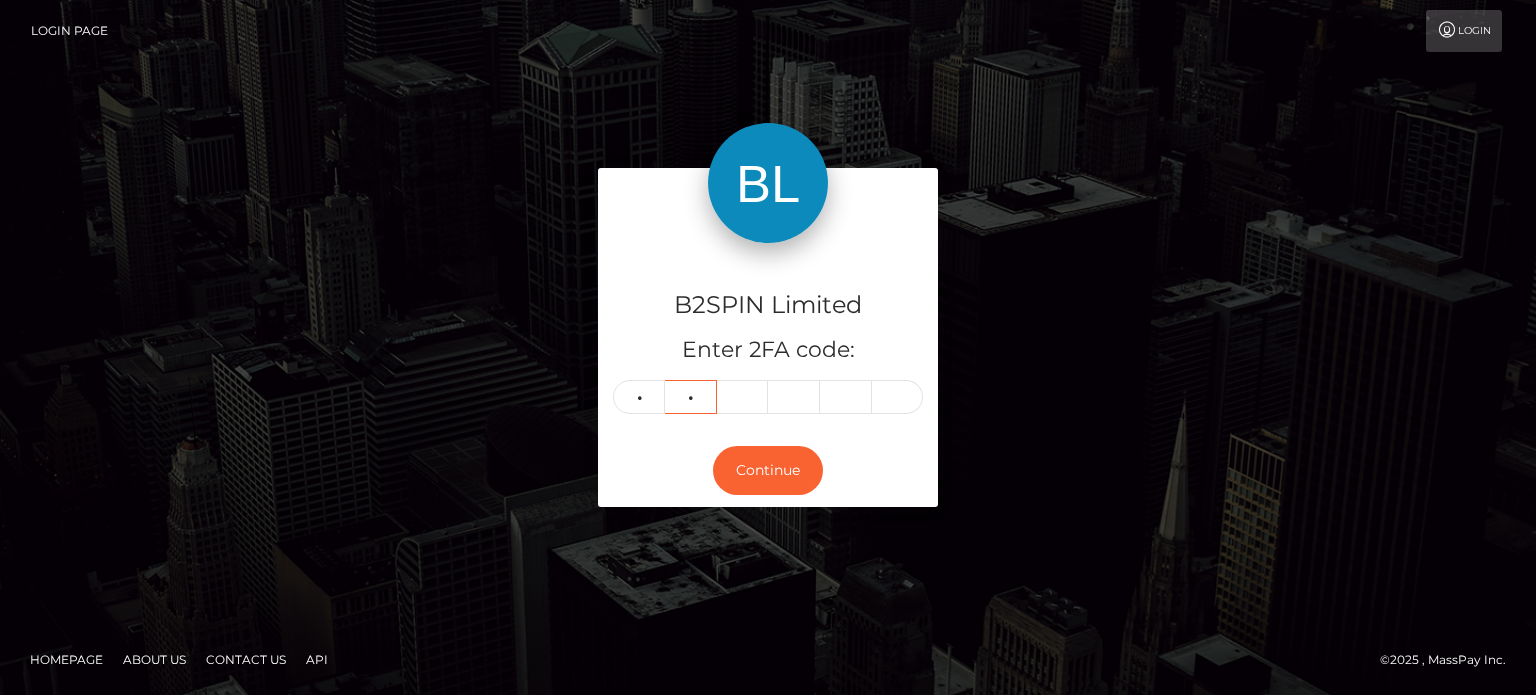 type on "6" 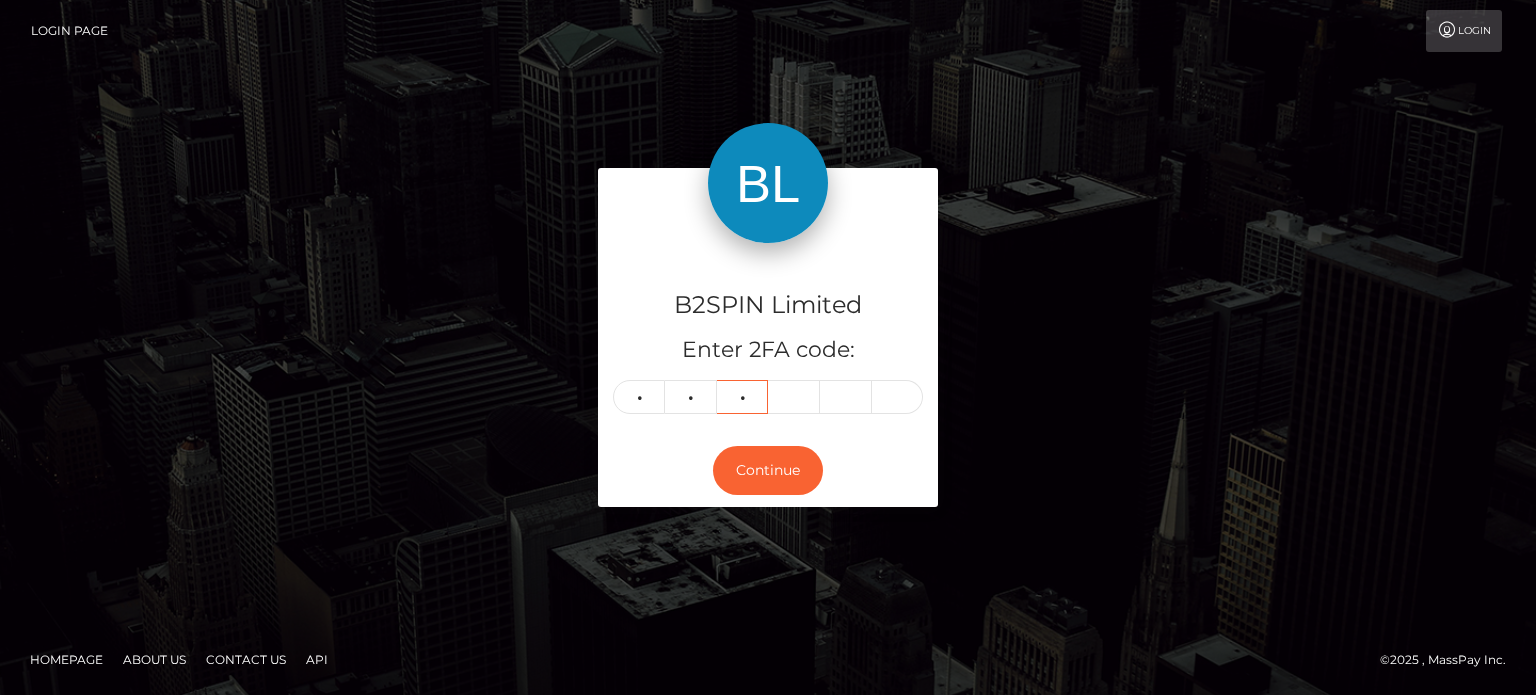 type on "5" 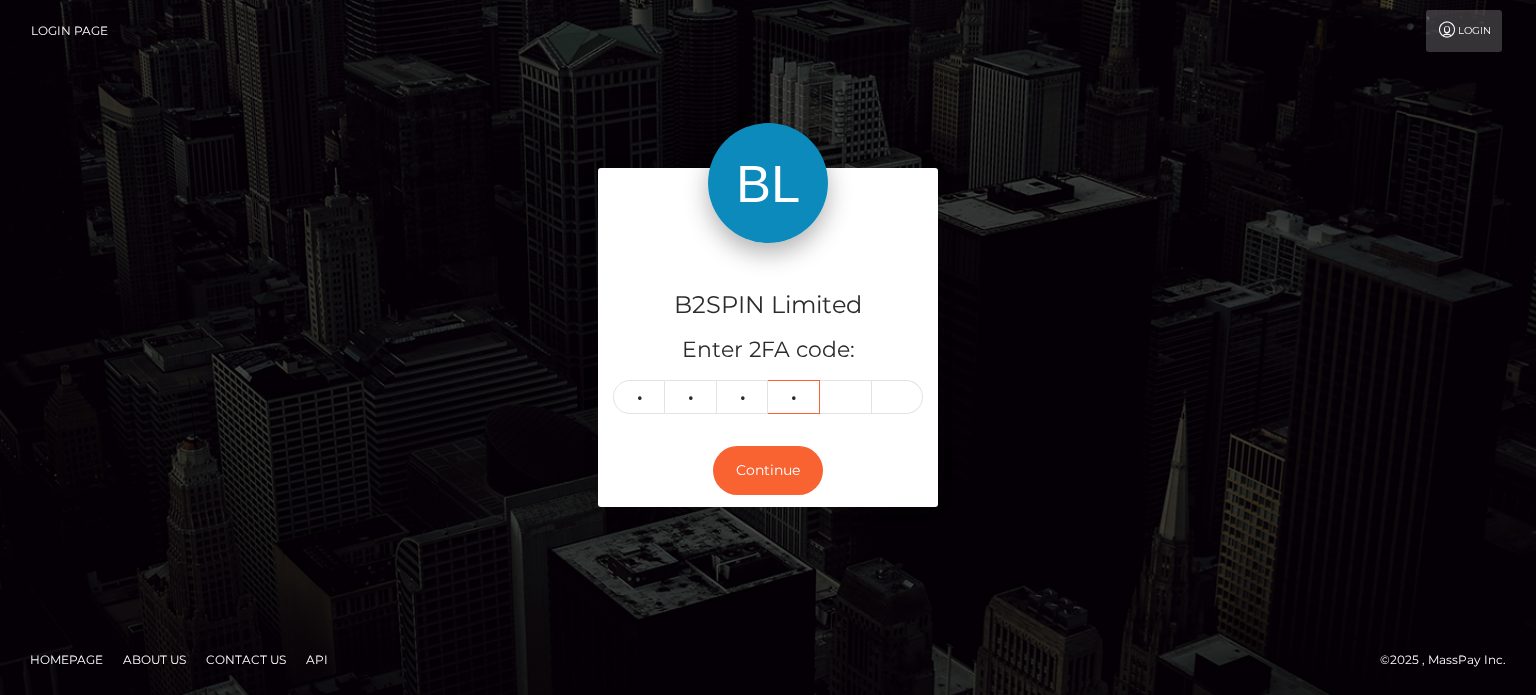 type on "5" 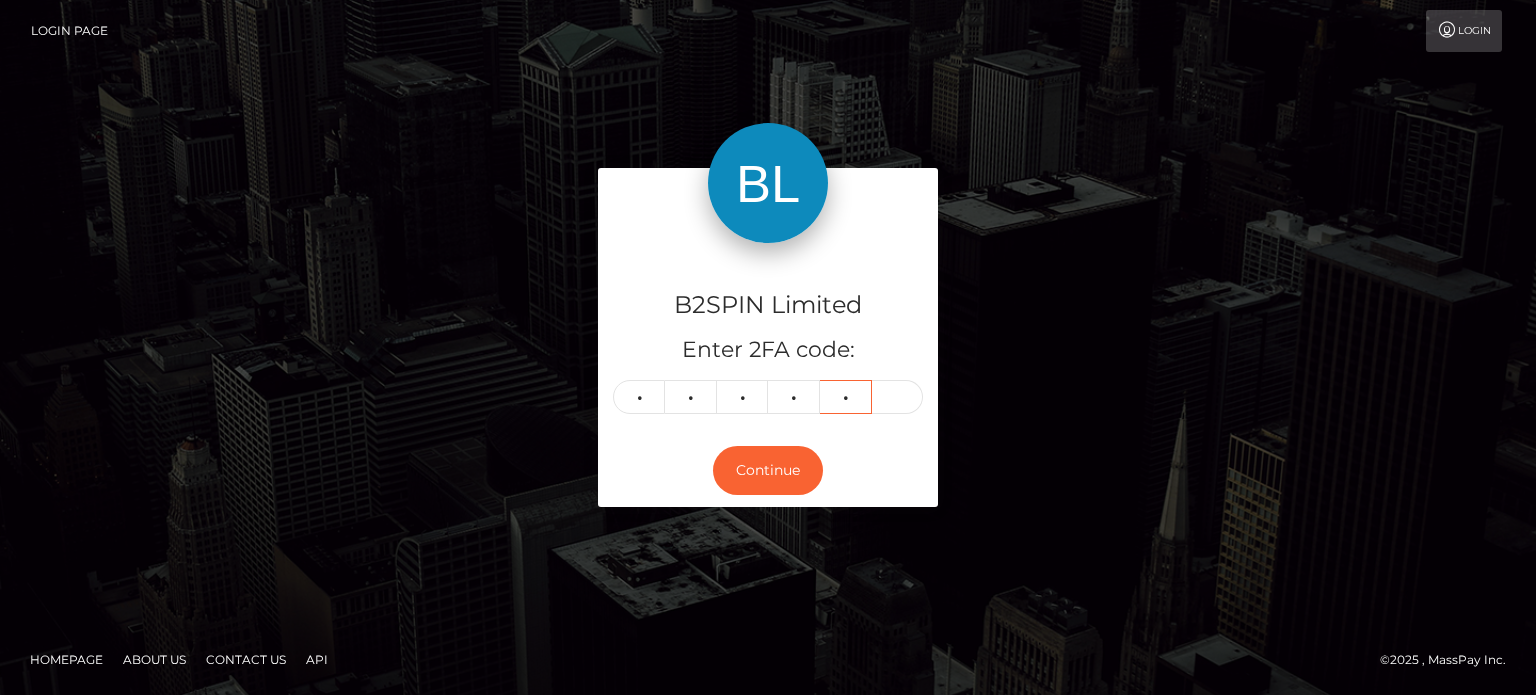 type on "0" 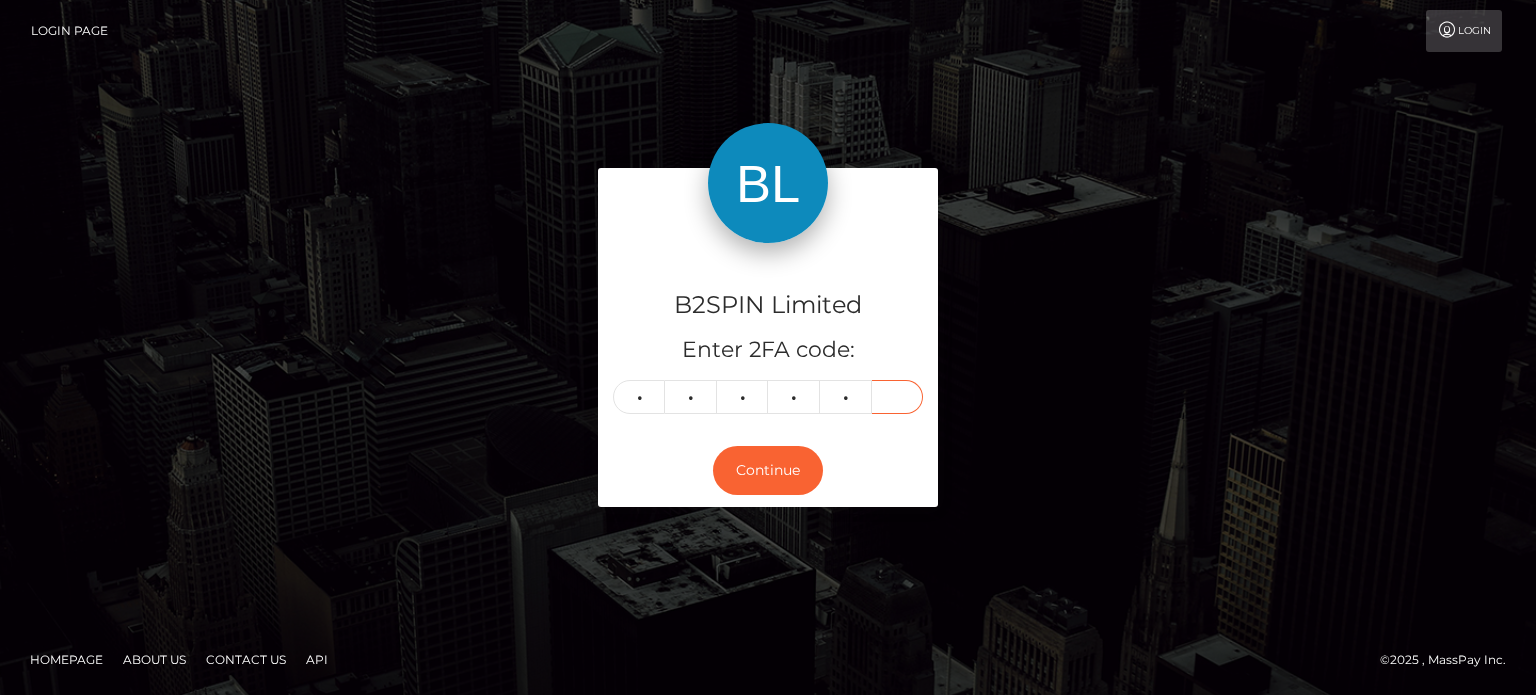 type on "9" 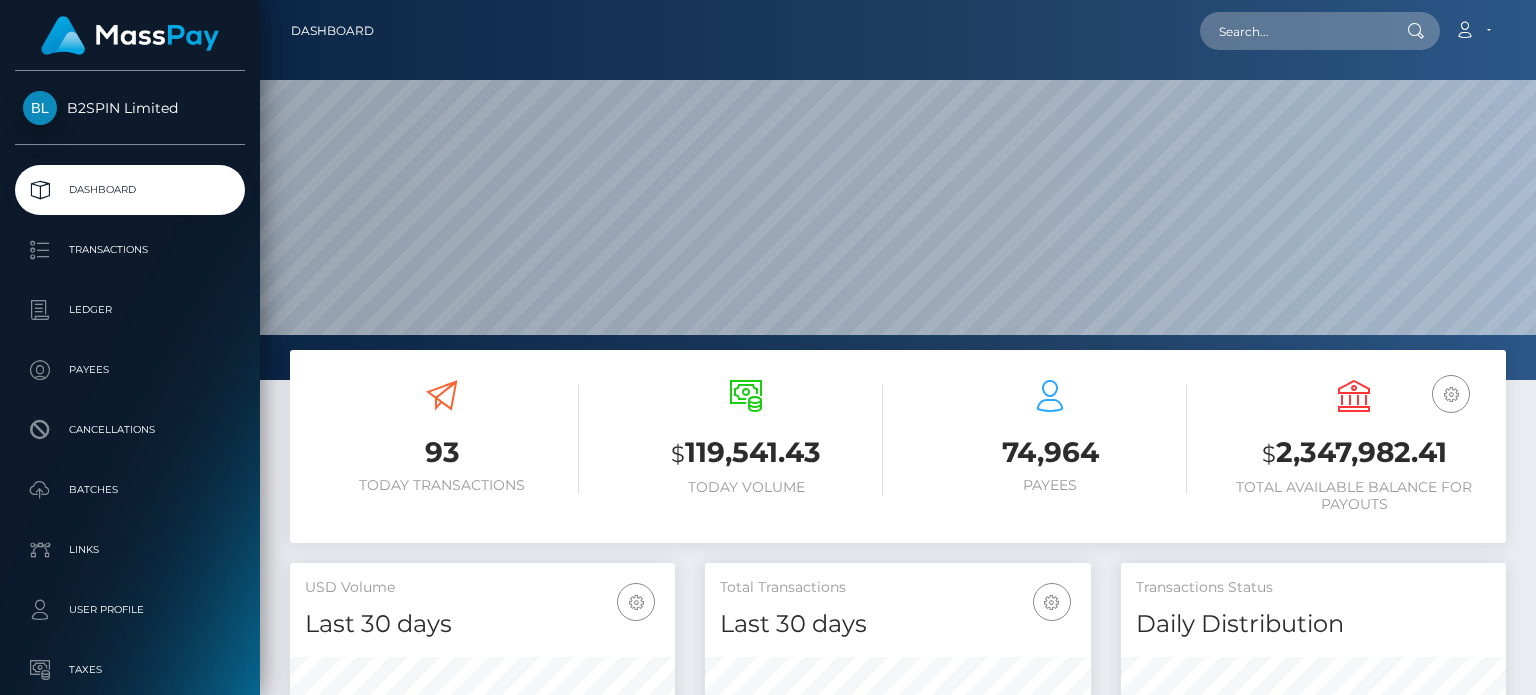 scroll, scrollTop: 0, scrollLeft: 0, axis: both 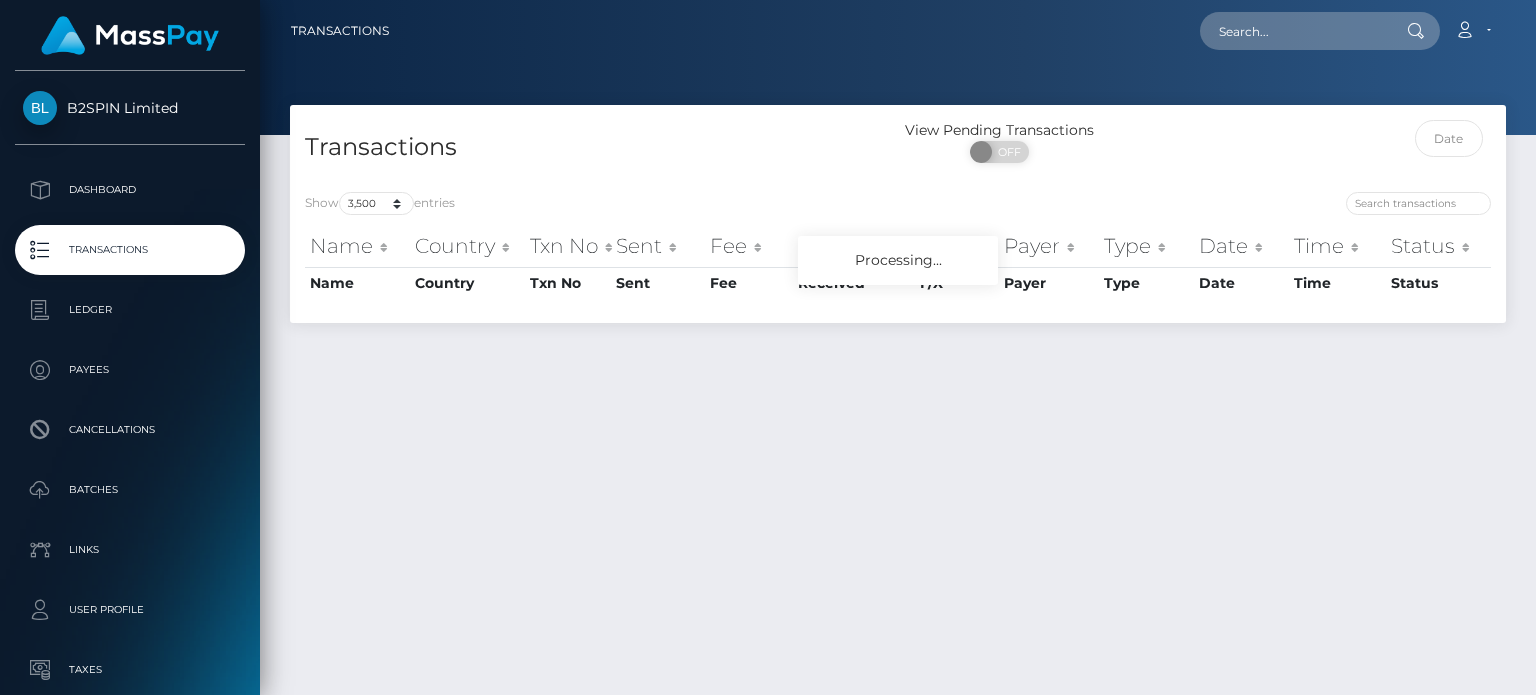 select on "3500" 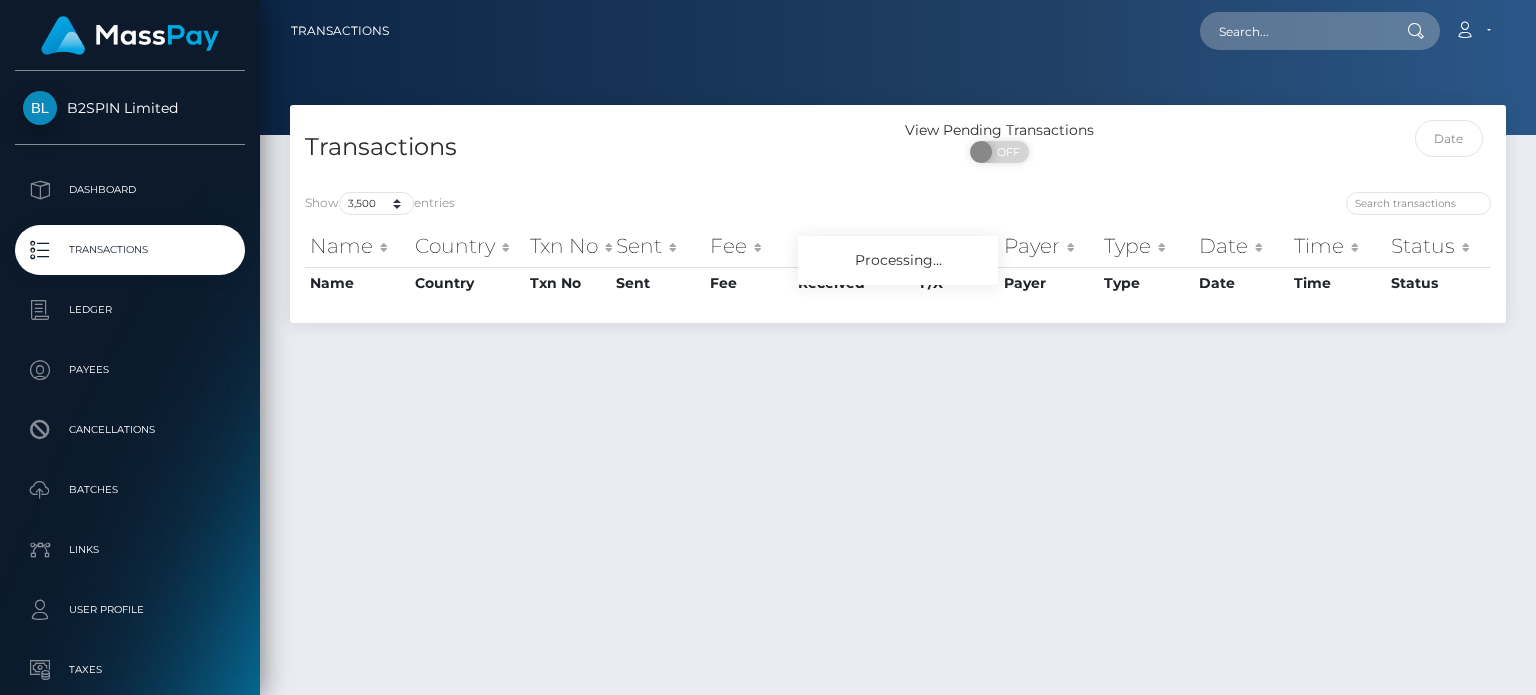 click on "Transactions
Loading...
Loading...
Account Logout" at bounding box center [898, 31] 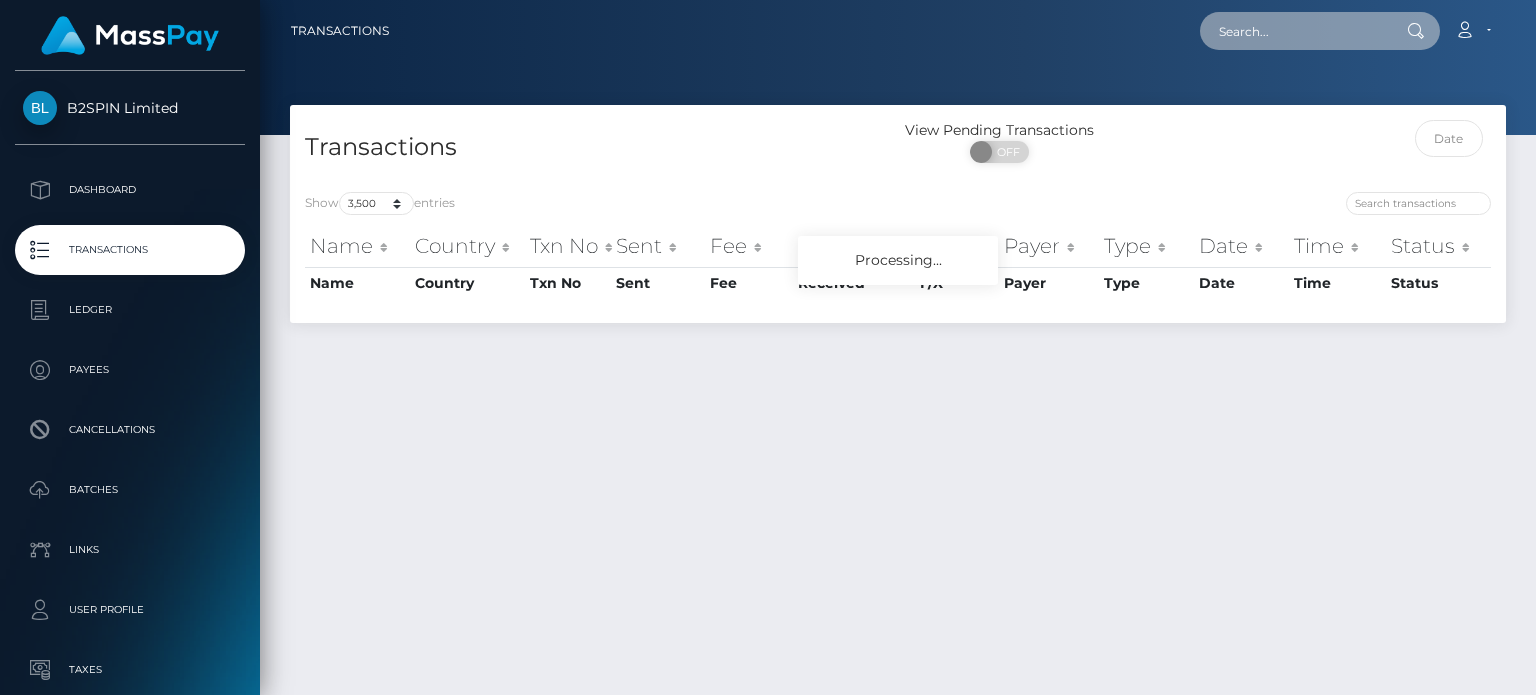 click at bounding box center (1294, 31) 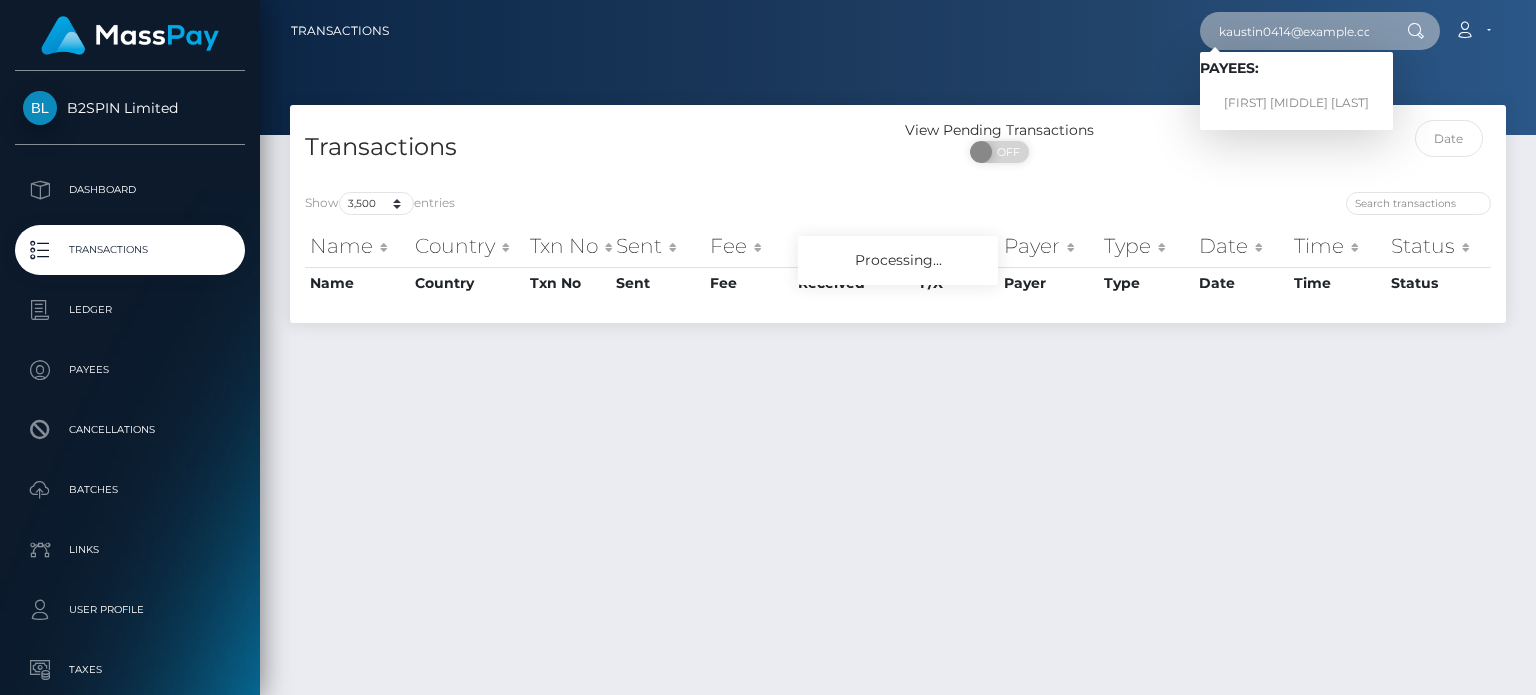 click on "kaustin0414@example.com" at bounding box center (1294, 31) 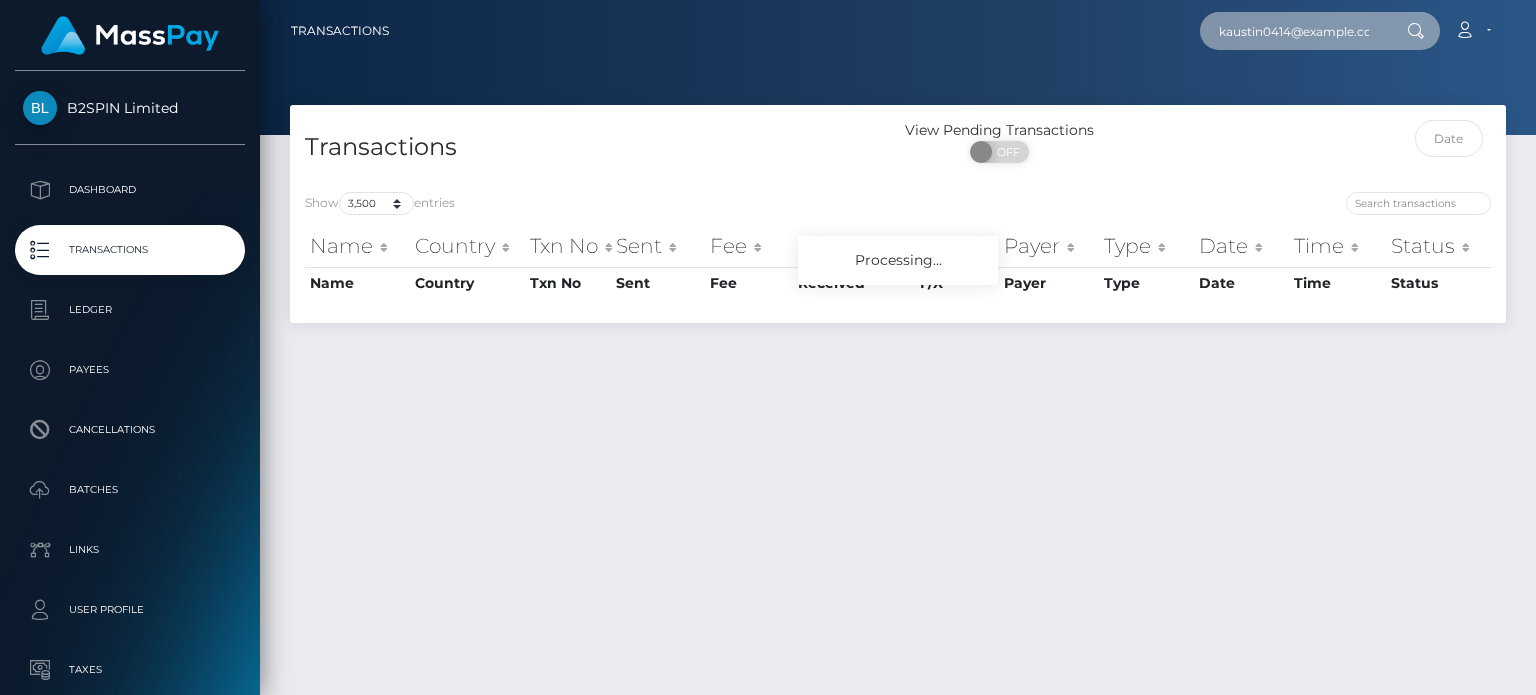 click on "kaustin0414@example.com" at bounding box center (1294, 31) 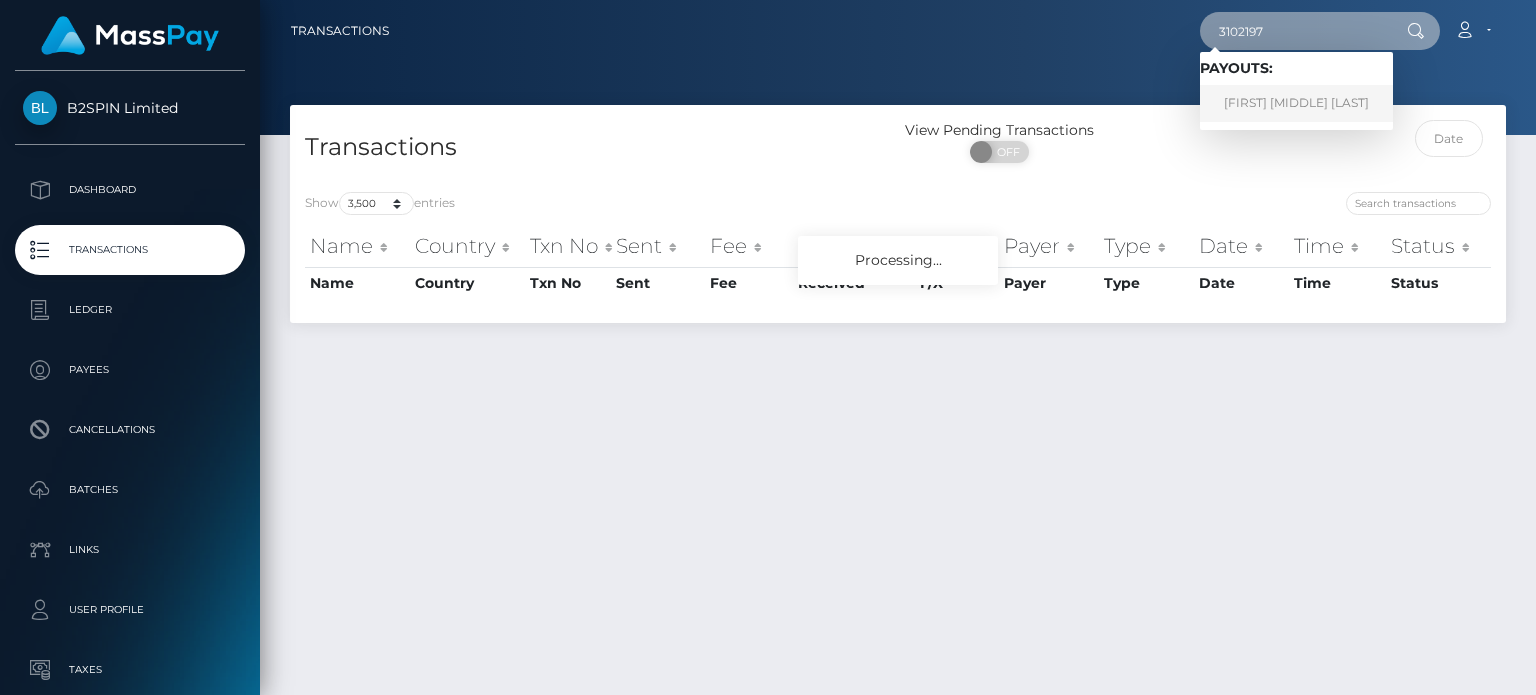 type on "3102197" 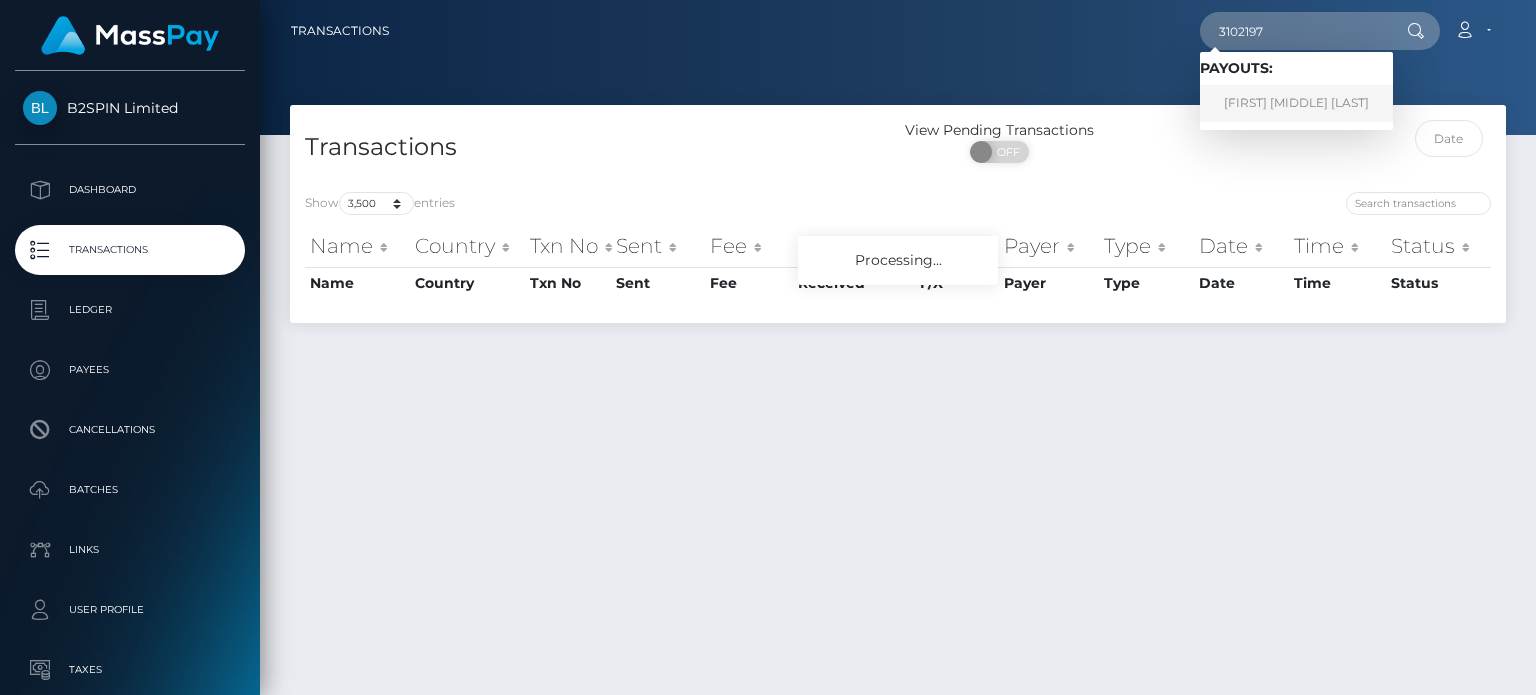 click on "[FIRST] [MIDDLE] [LAST]" at bounding box center (1296, 103) 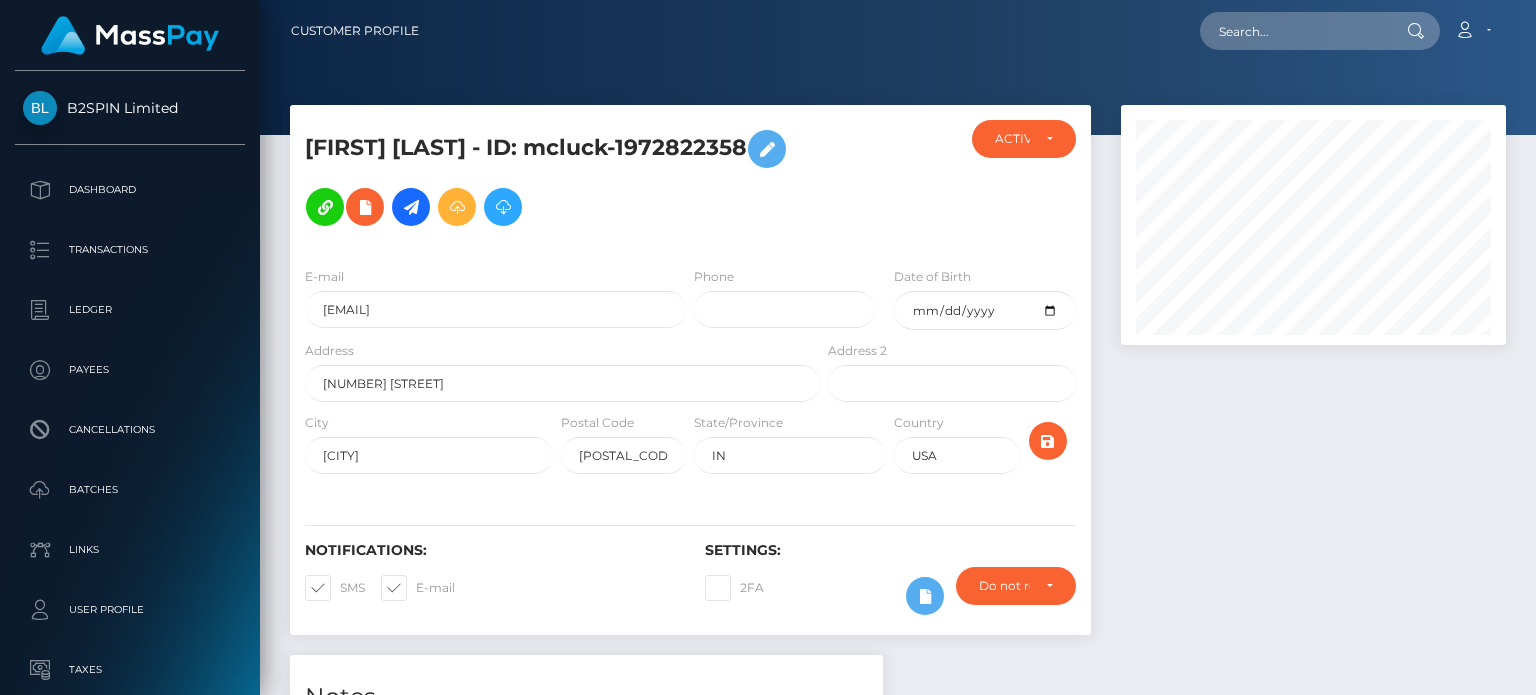scroll, scrollTop: 0, scrollLeft: 0, axis: both 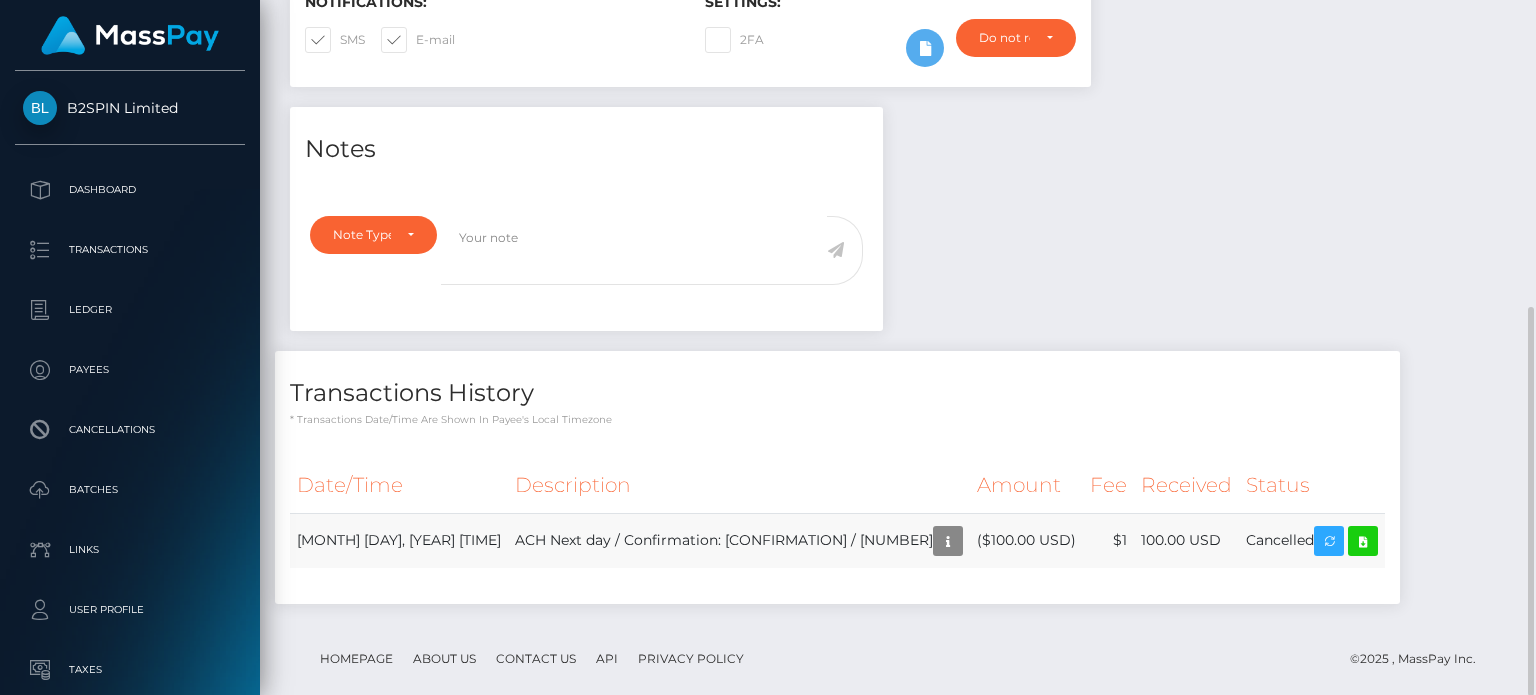 click on "Cancelled" at bounding box center [1312, 540] 